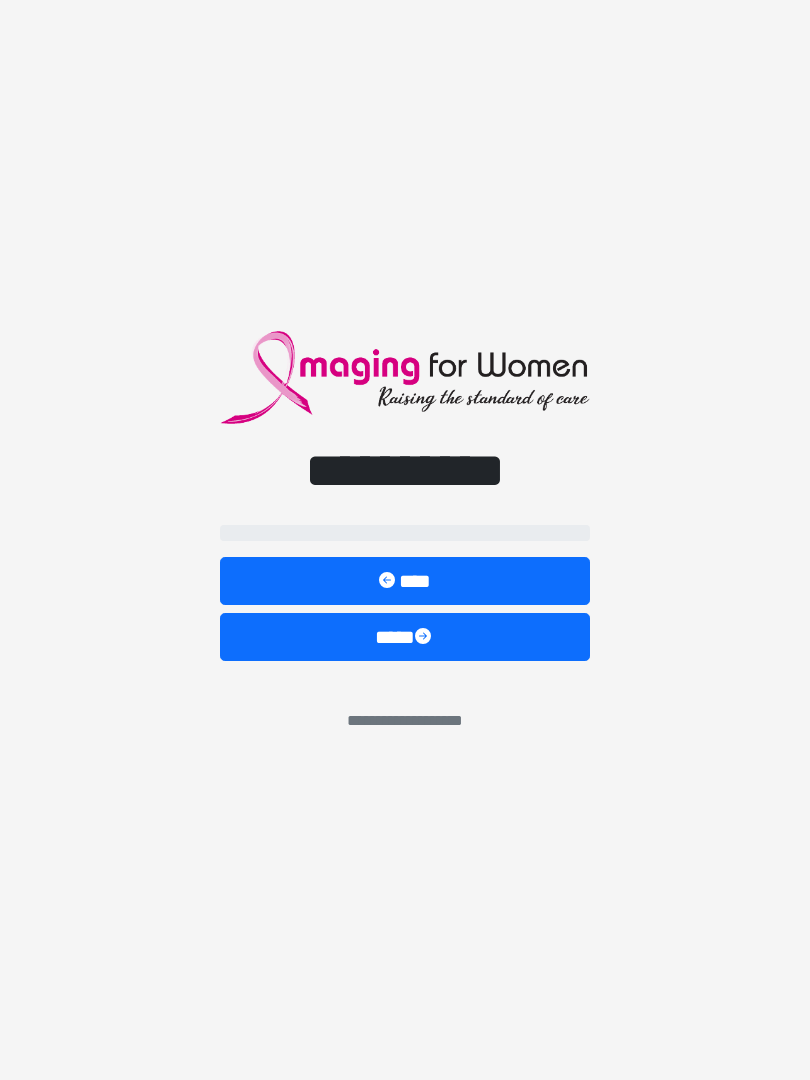 scroll, scrollTop: 0, scrollLeft: 0, axis: both 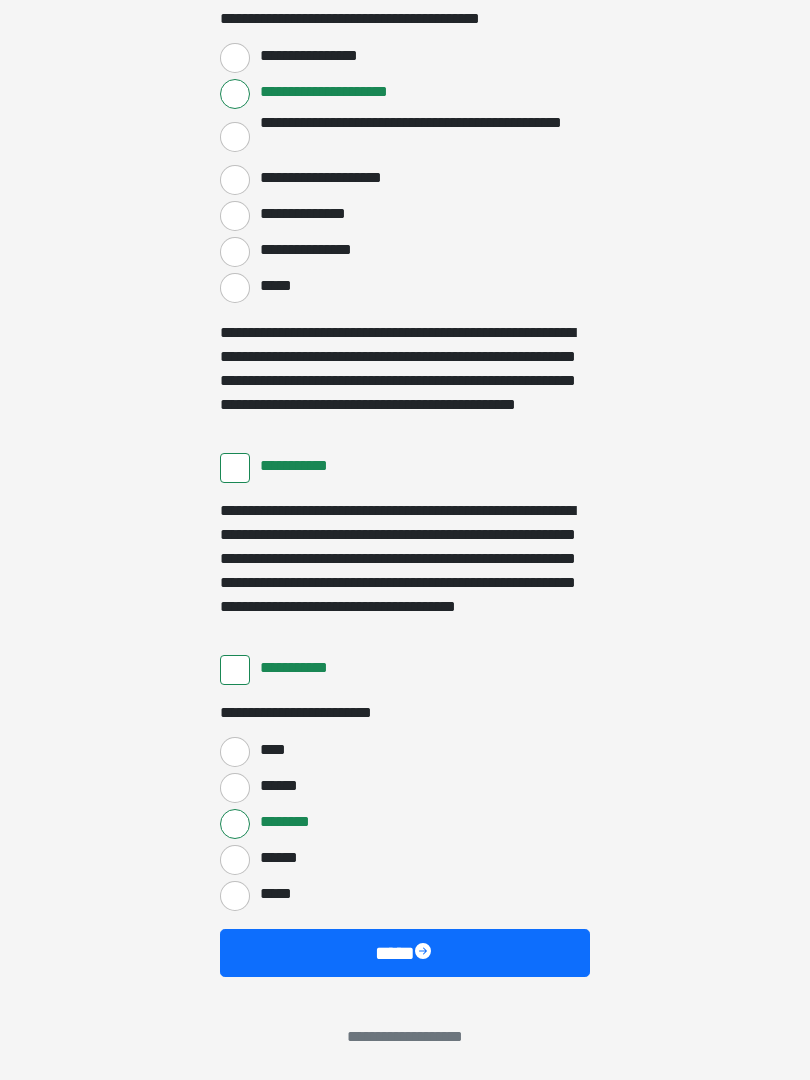 click on "****" at bounding box center (235, 752) 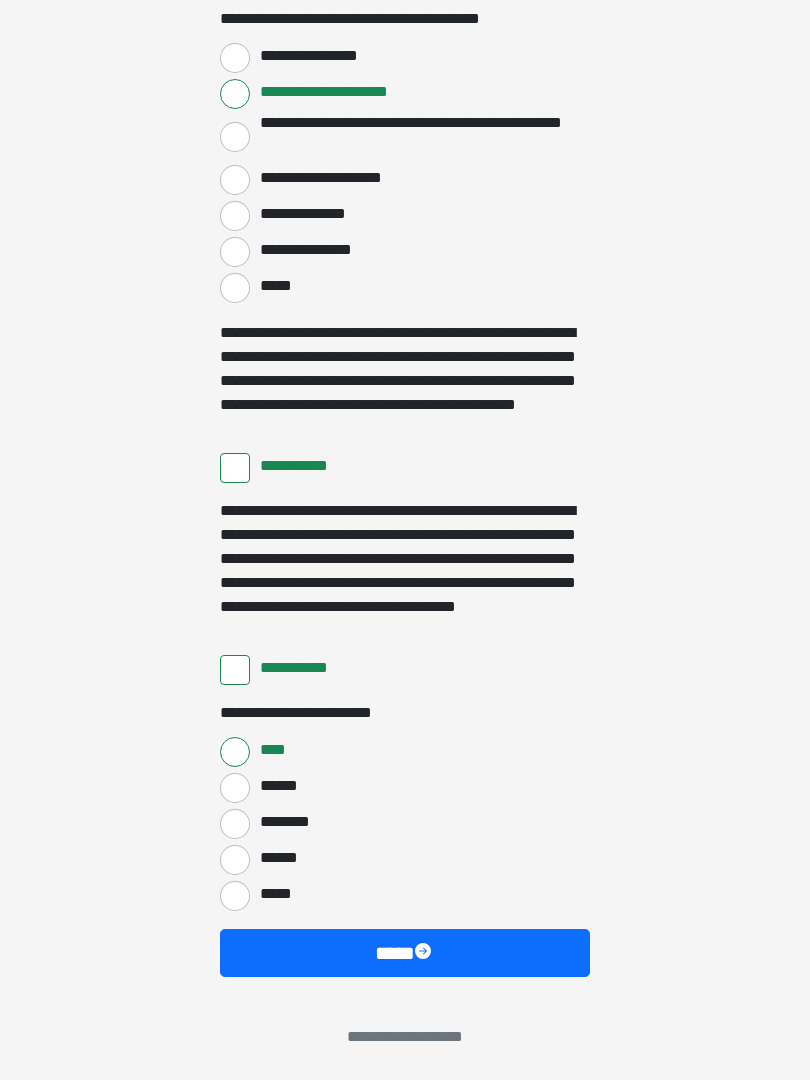 click on "****" at bounding box center [405, 953] 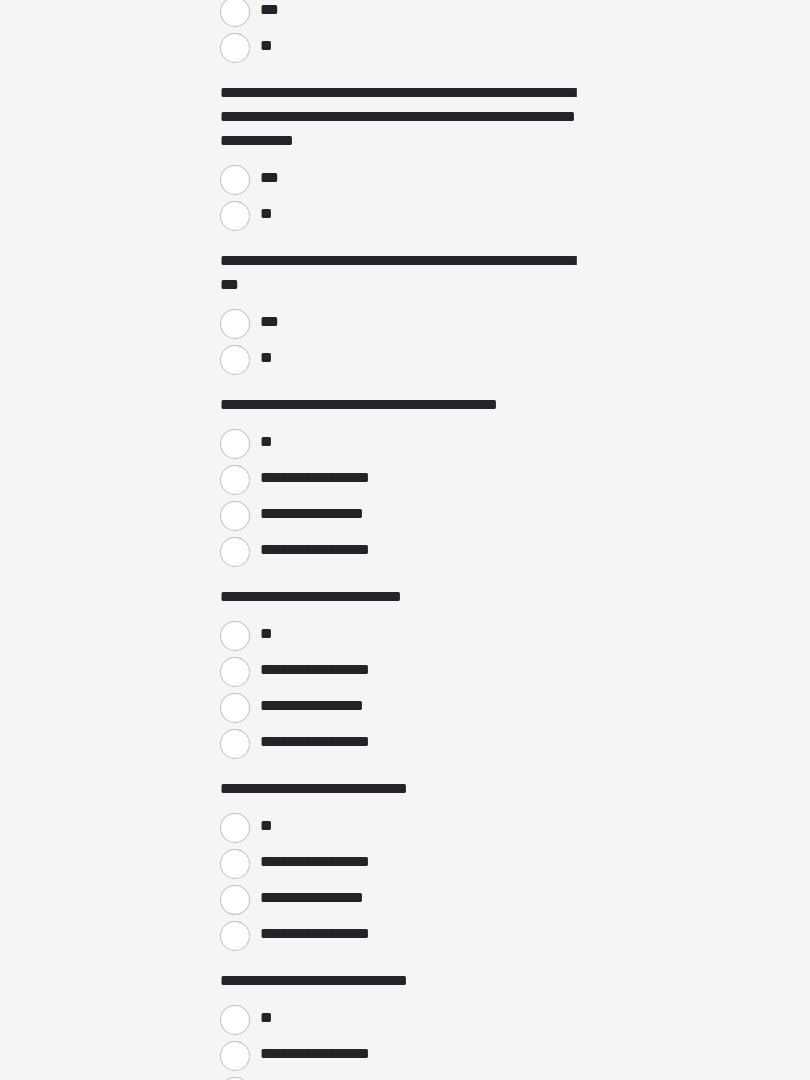 scroll, scrollTop: 0, scrollLeft: 0, axis: both 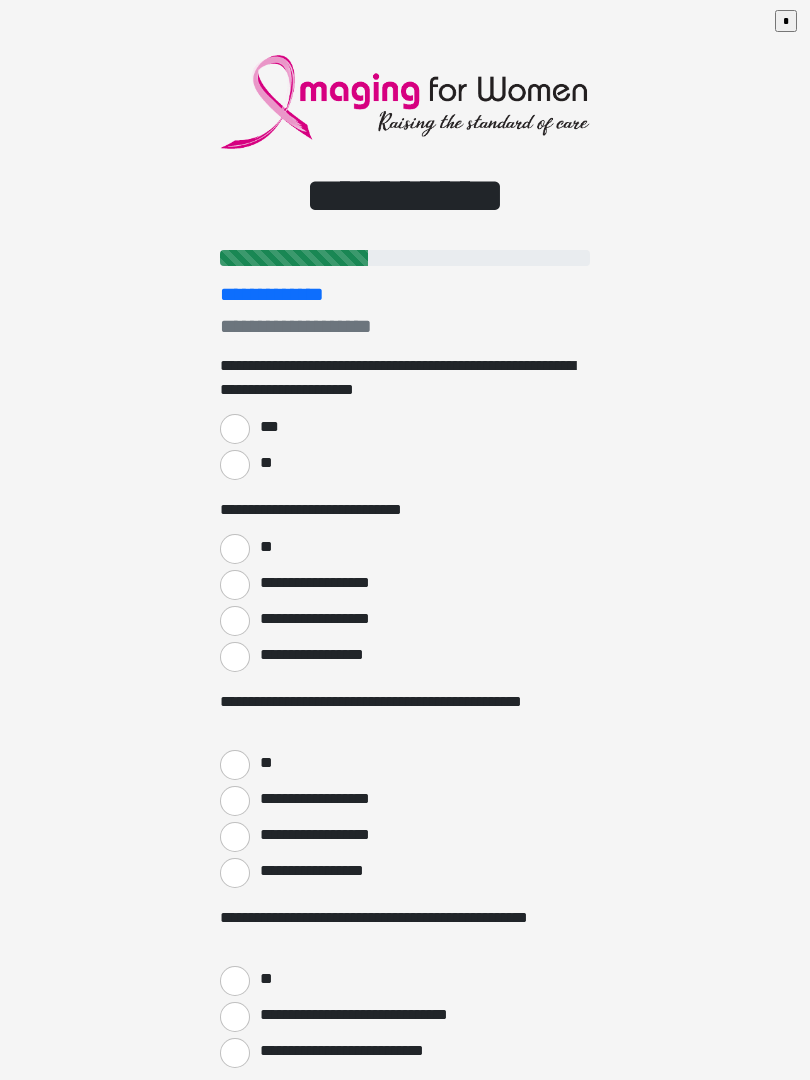 click on "**" at bounding box center [235, 465] 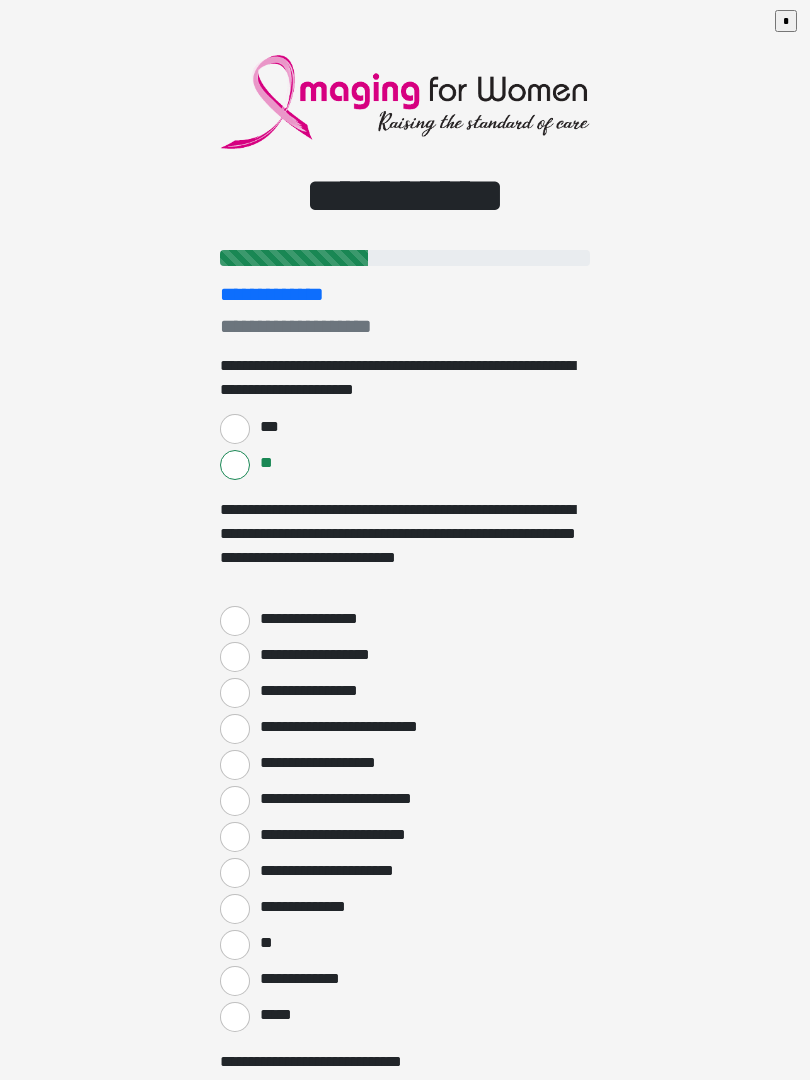 click on "**********" at bounding box center (235, 621) 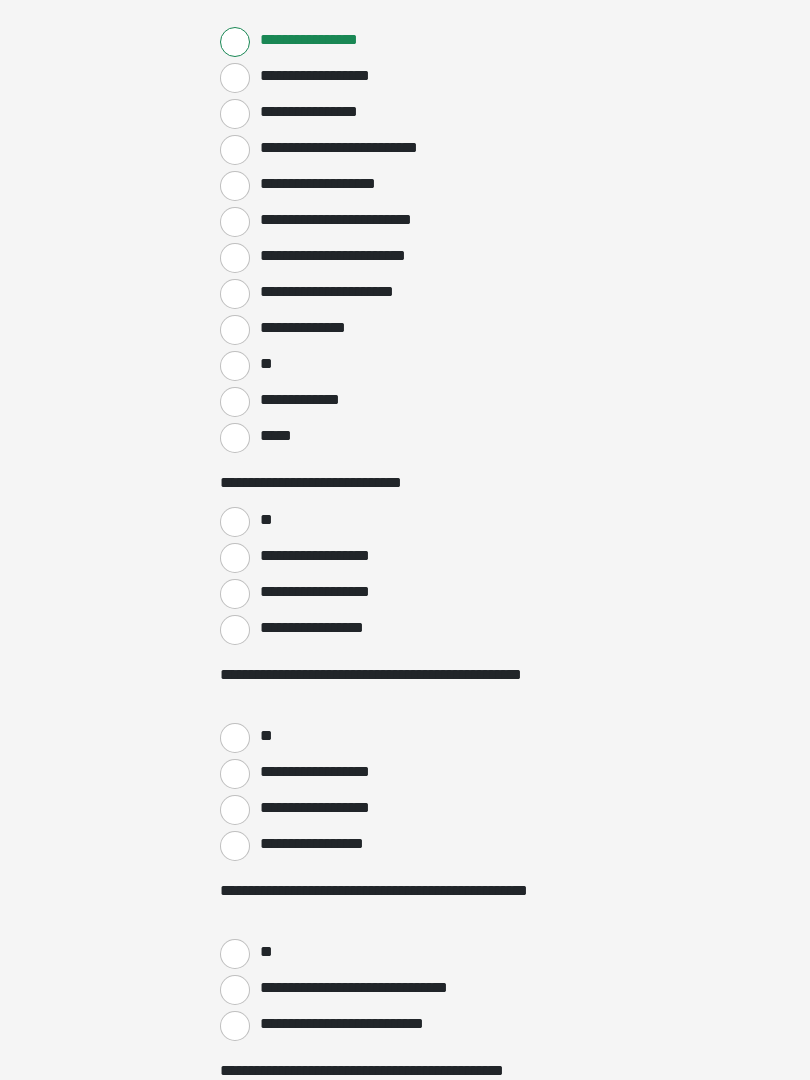 scroll, scrollTop: 594, scrollLeft: 0, axis: vertical 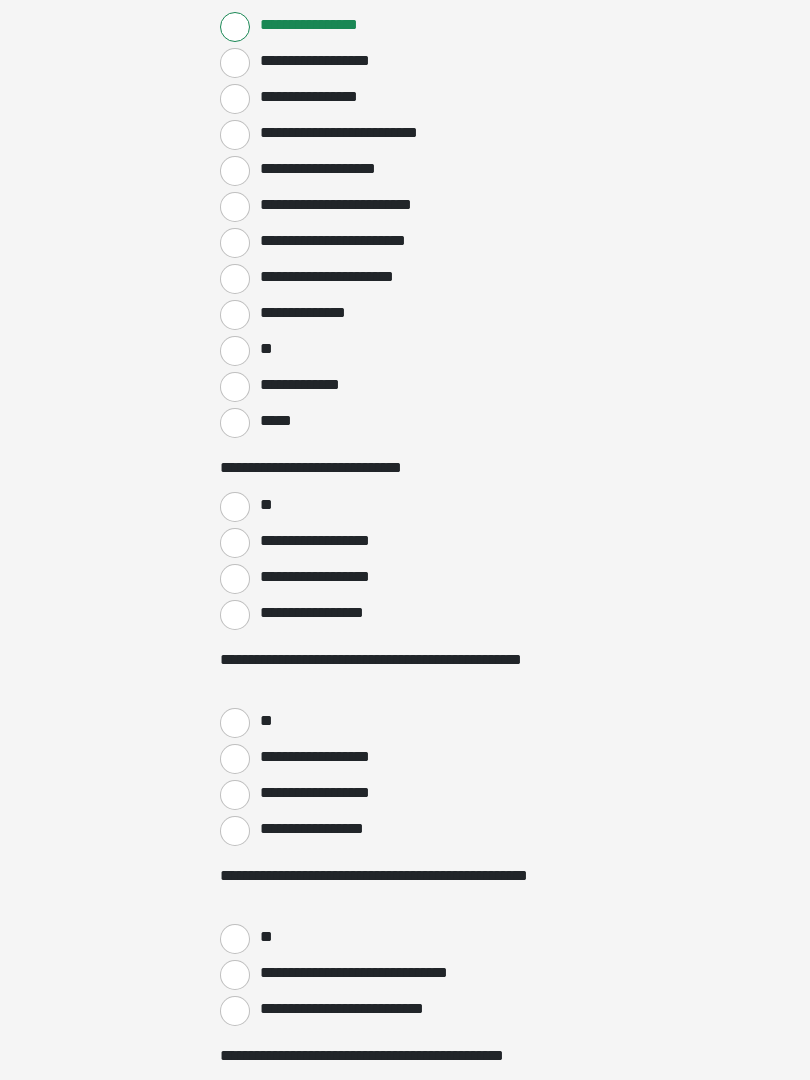 click on "**" at bounding box center [235, 507] 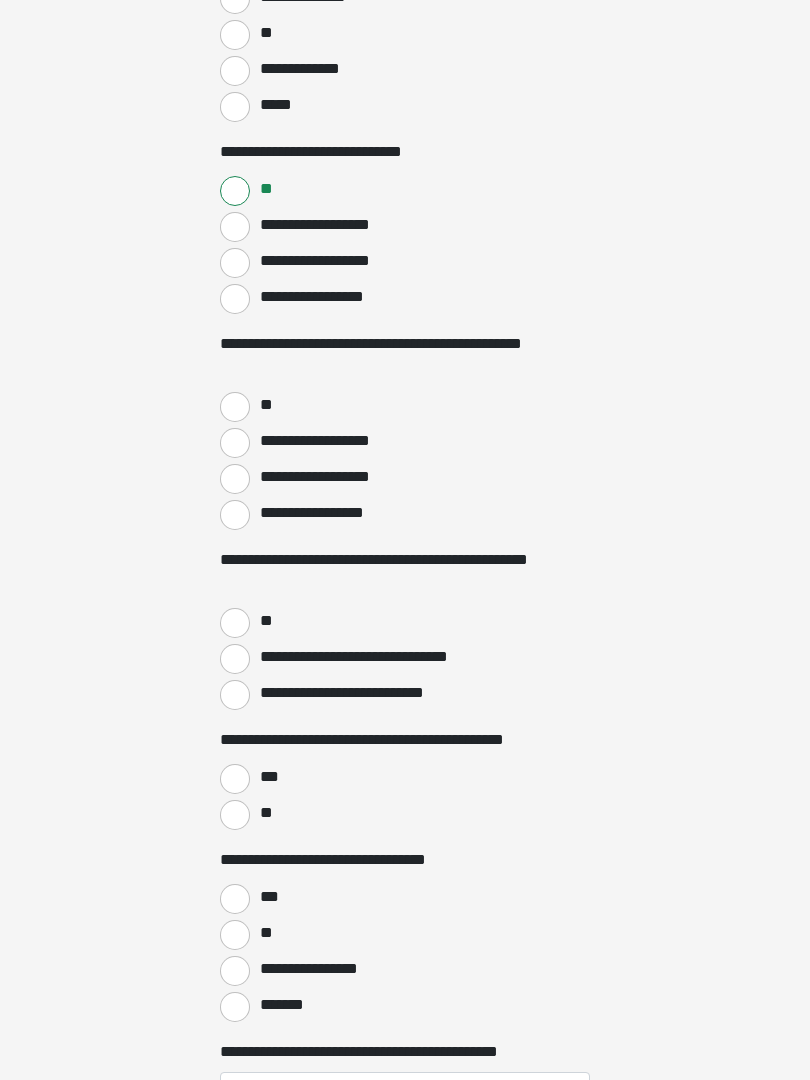 scroll, scrollTop: 910, scrollLeft: 0, axis: vertical 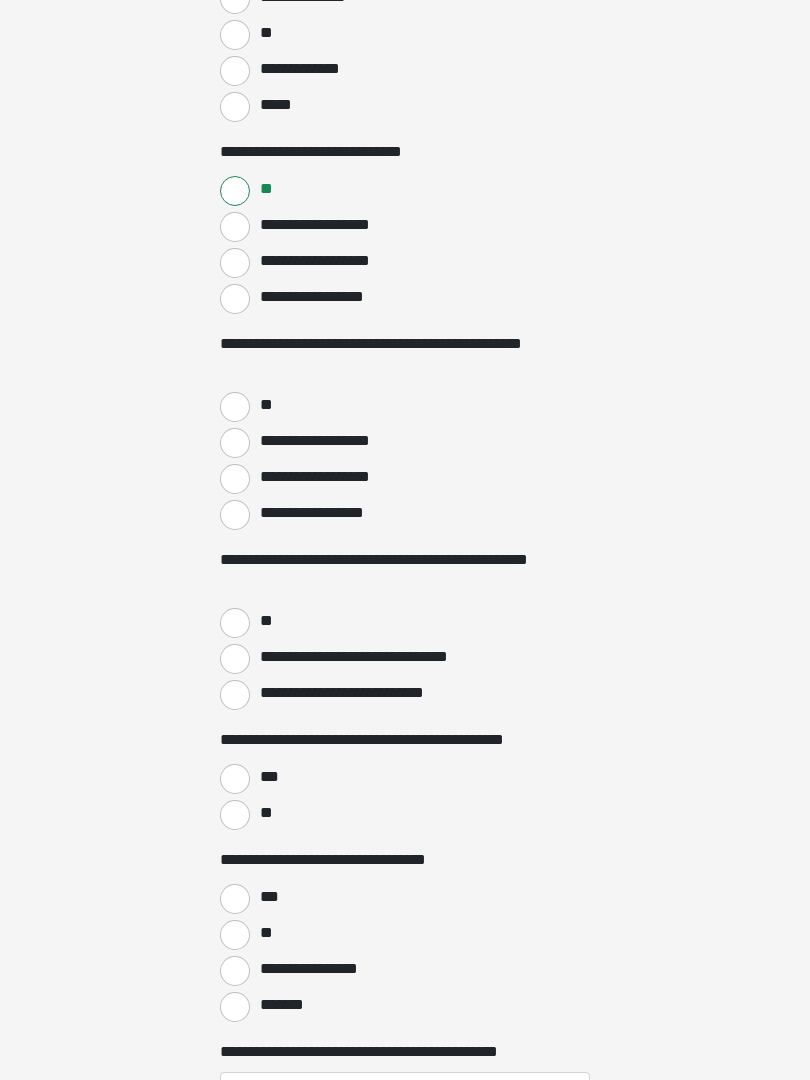 click on "**" at bounding box center [235, 407] 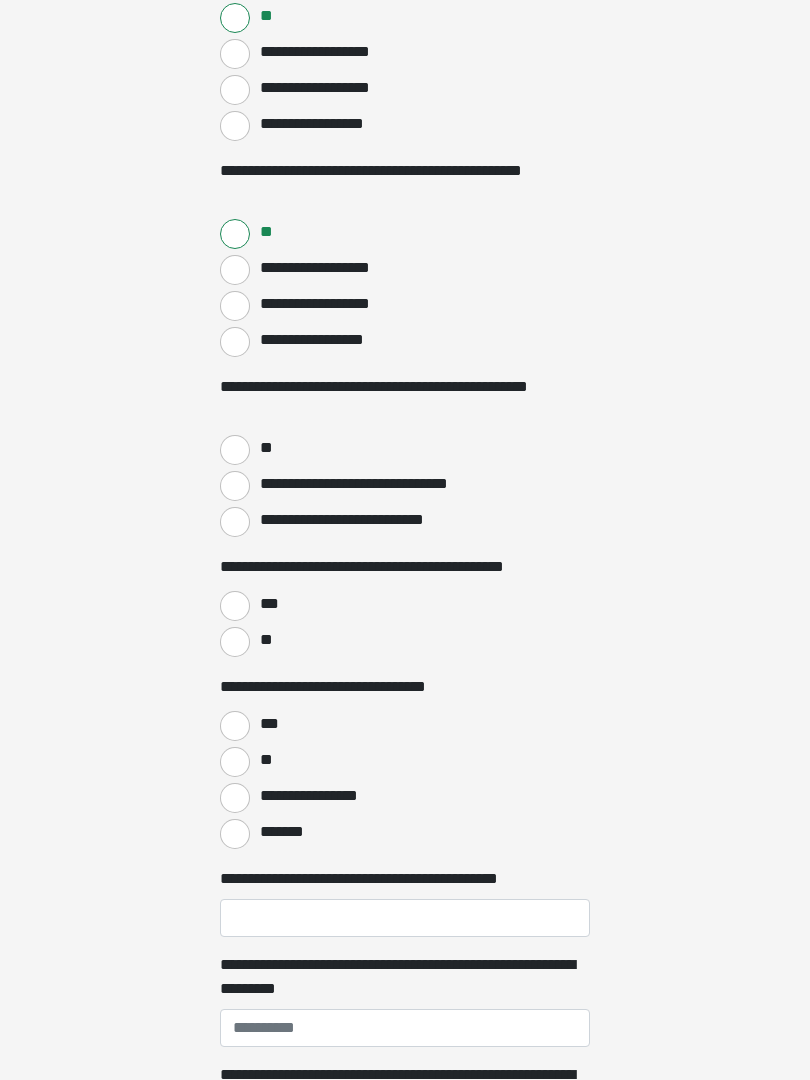 scroll, scrollTop: 1084, scrollLeft: 0, axis: vertical 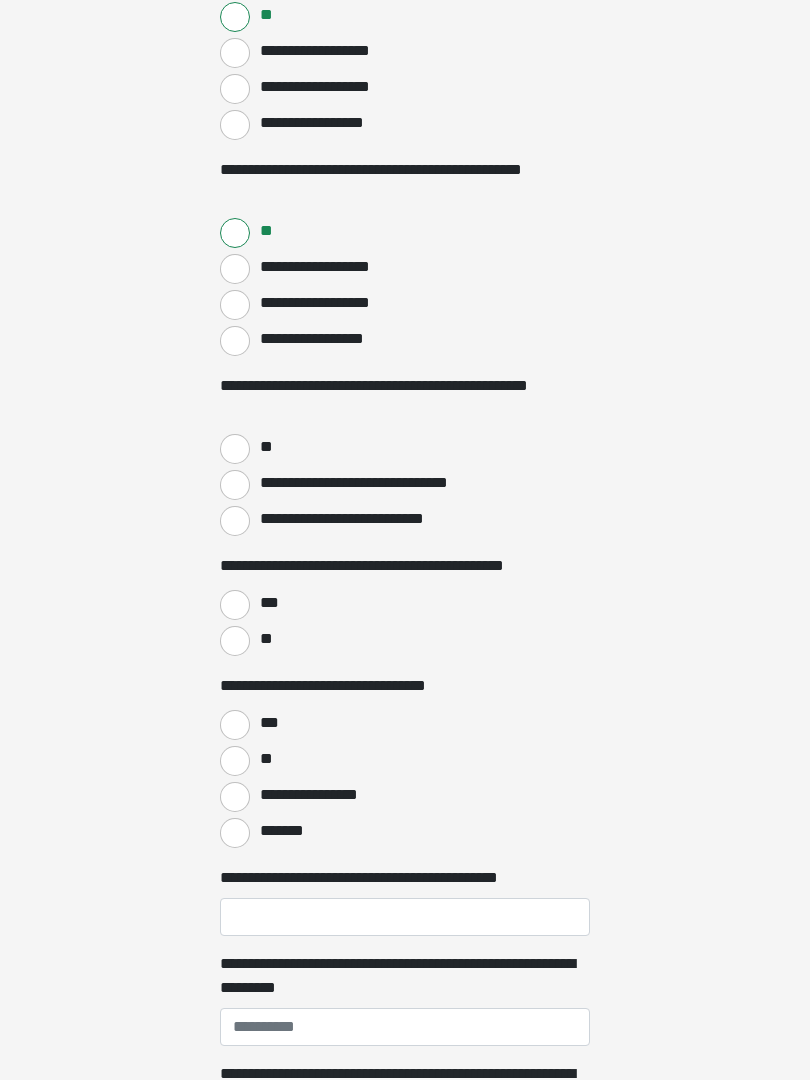 click on "**" at bounding box center (235, 449) 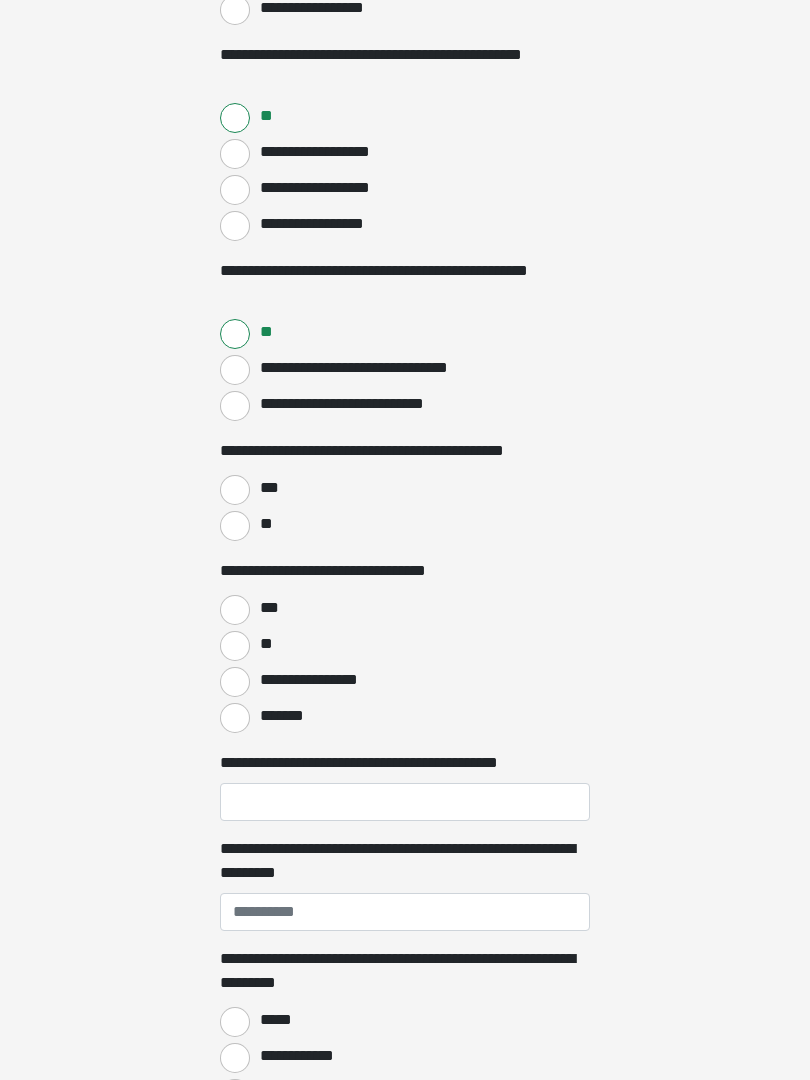 click on "***" at bounding box center [235, 490] 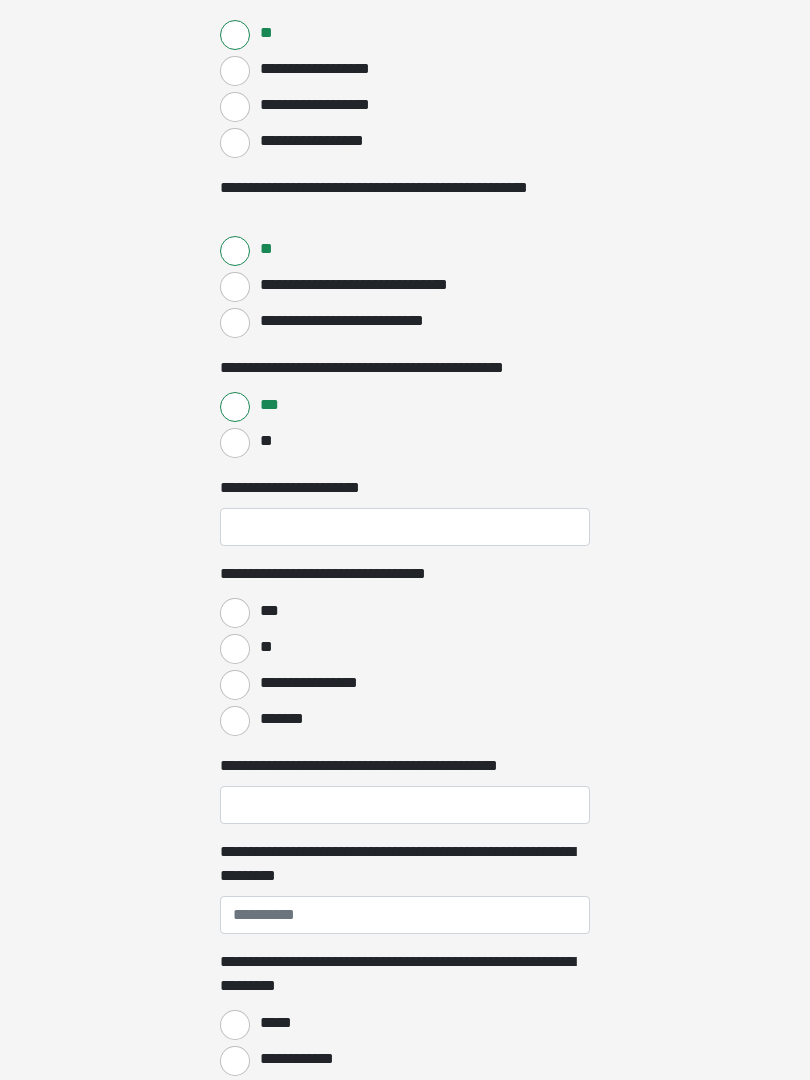 scroll, scrollTop: 1282, scrollLeft: 0, axis: vertical 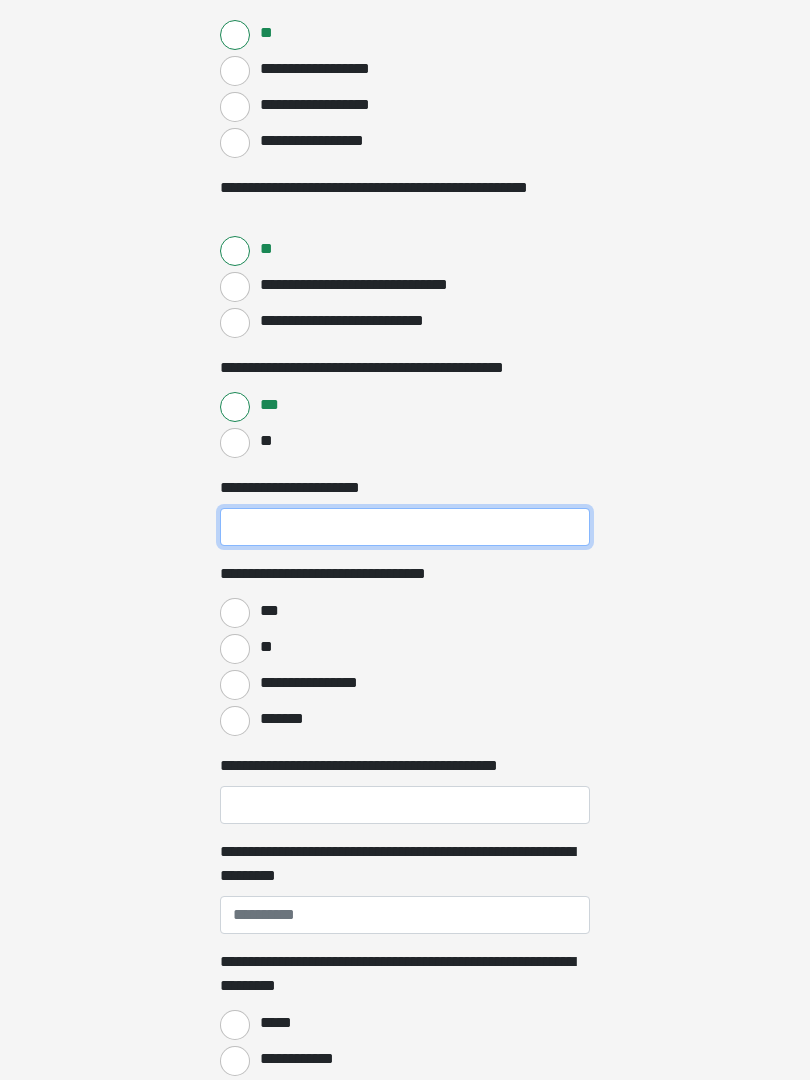 click on "**********" at bounding box center [405, 527] 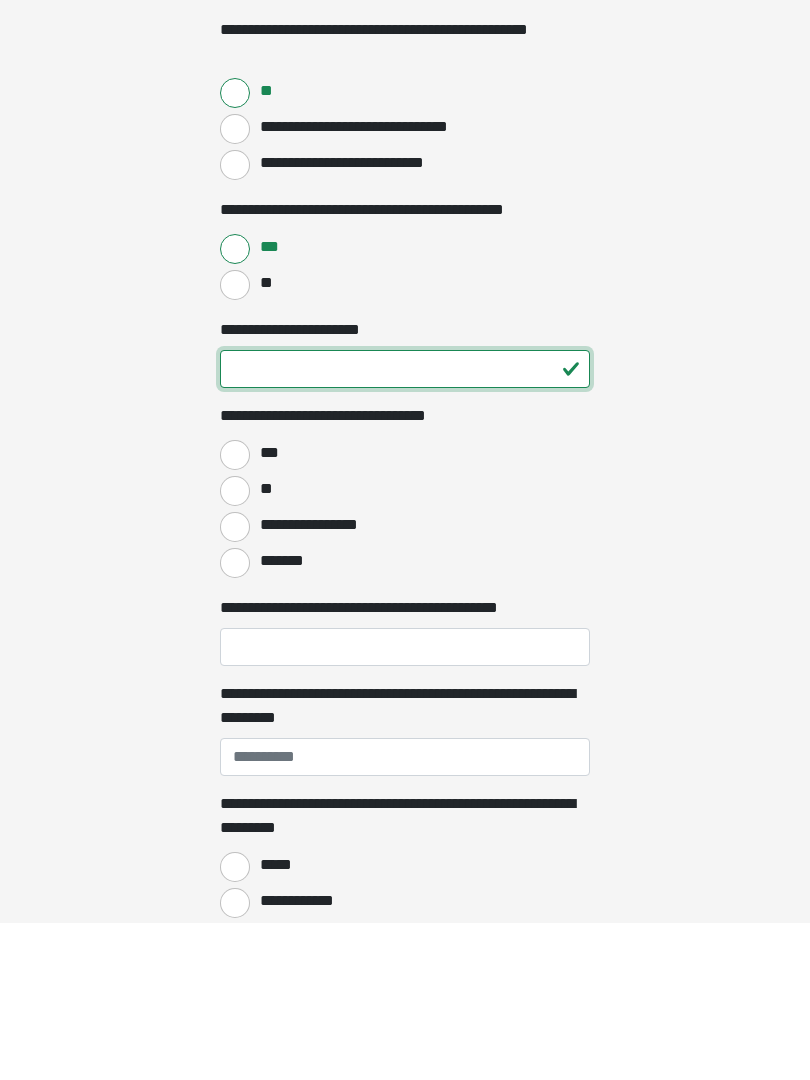 type on "**" 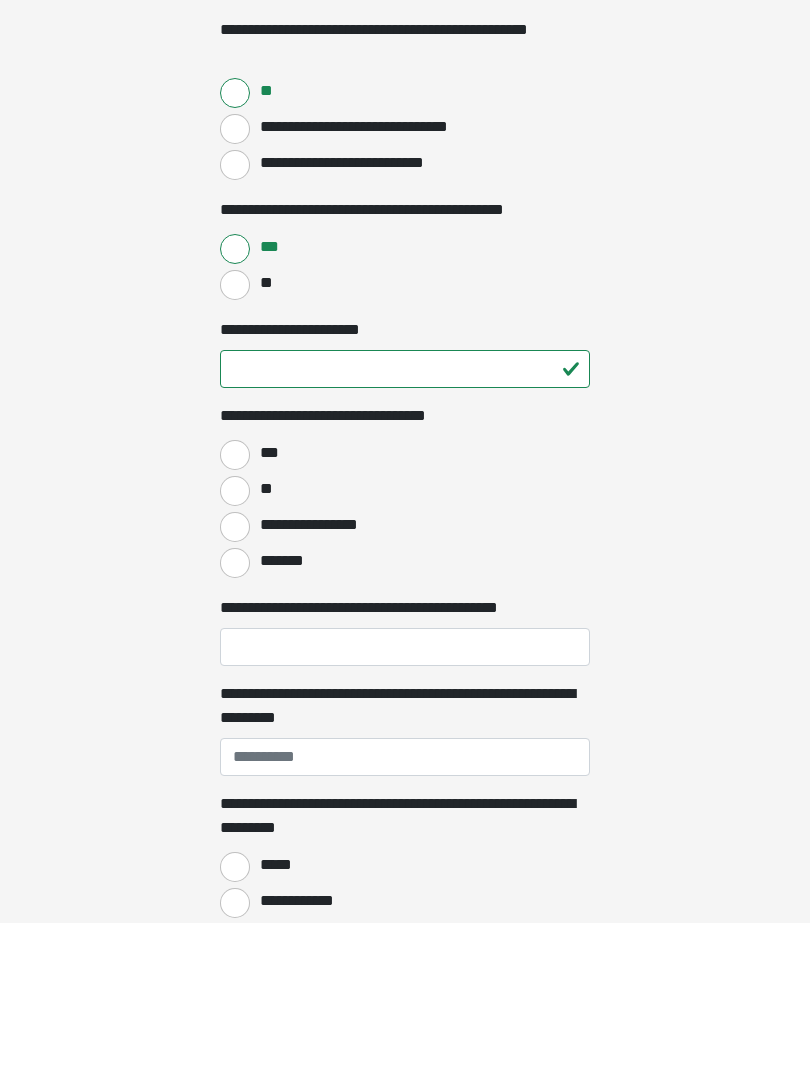 click on "**" at bounding box center (235, 649) 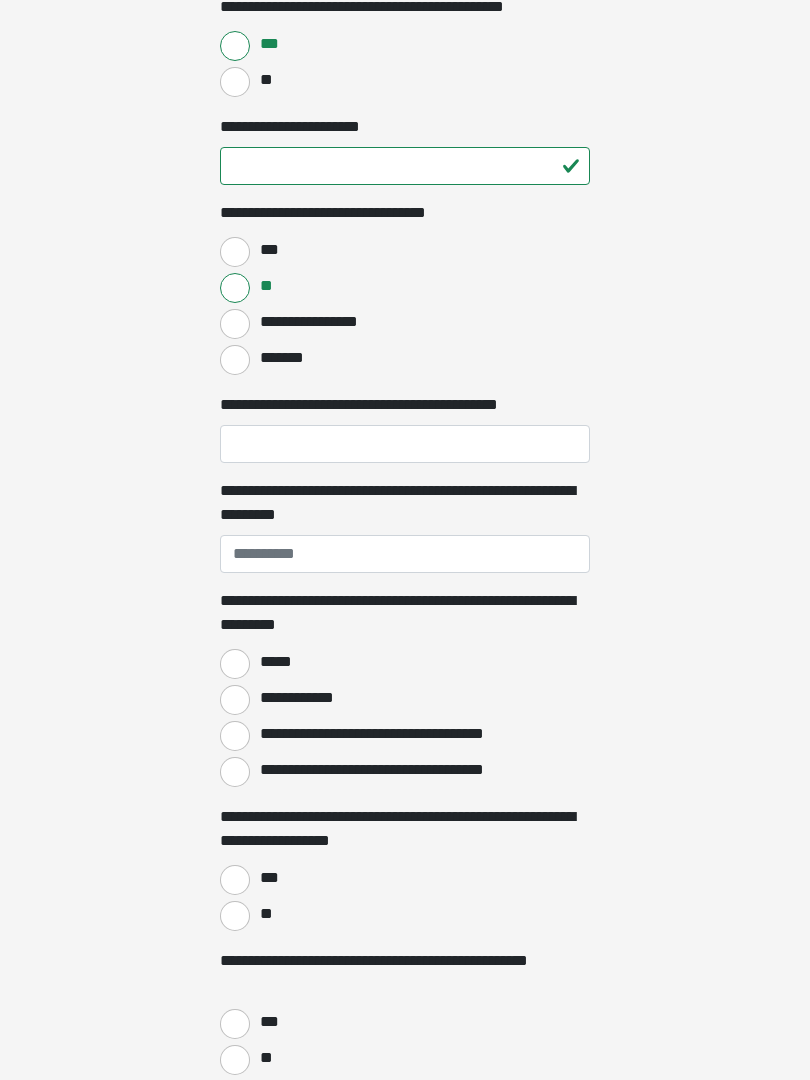 scroll, scrollTop: 1643, scrollLeft: 0, axis: vertical 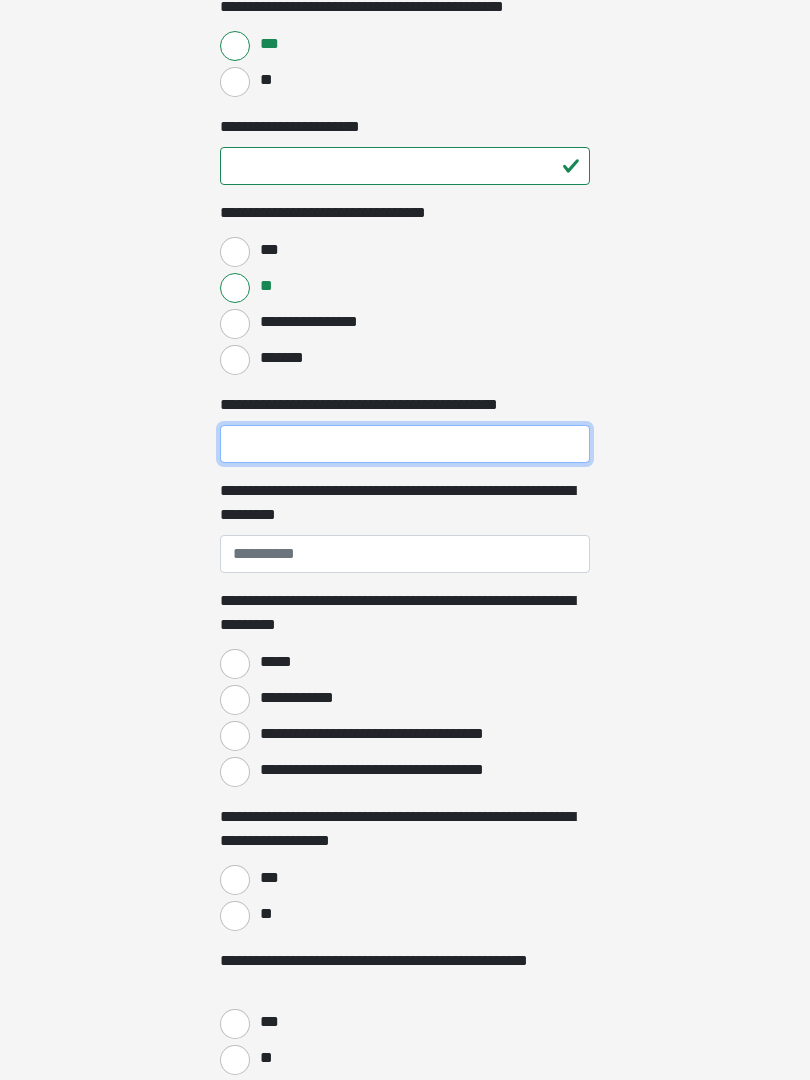 click on "**********" at bounding box center [405, 444] 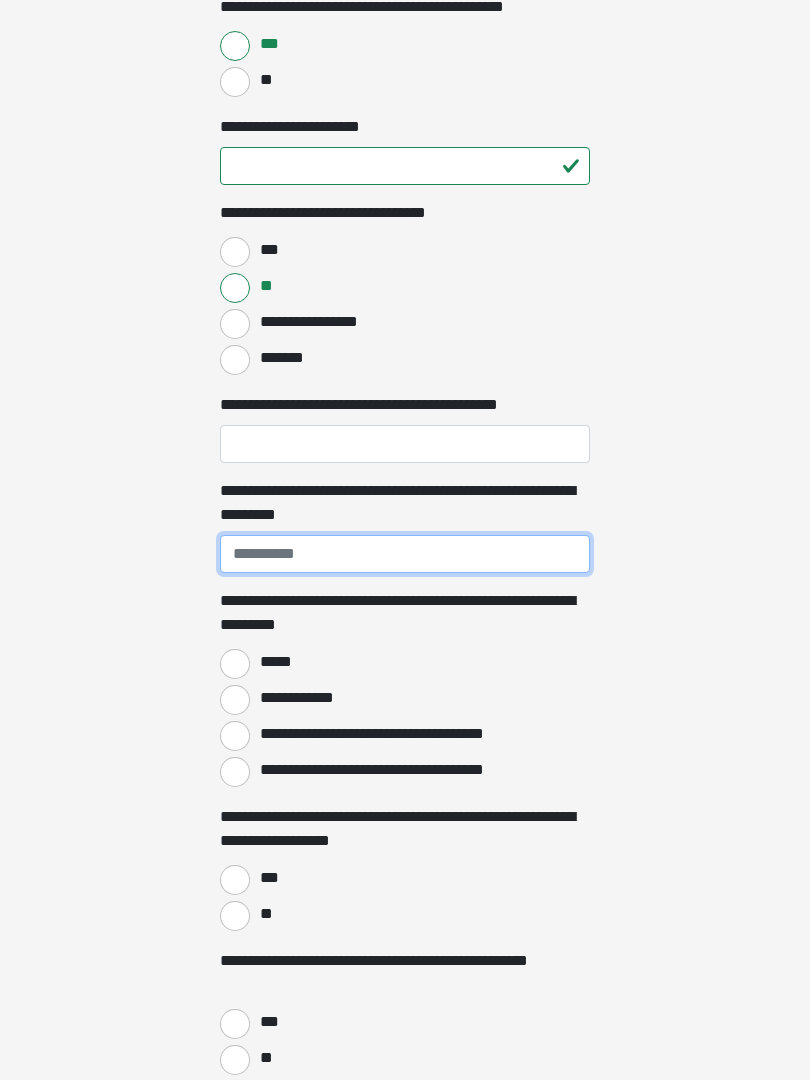 click on "**********" at bounding box center (405, 554) 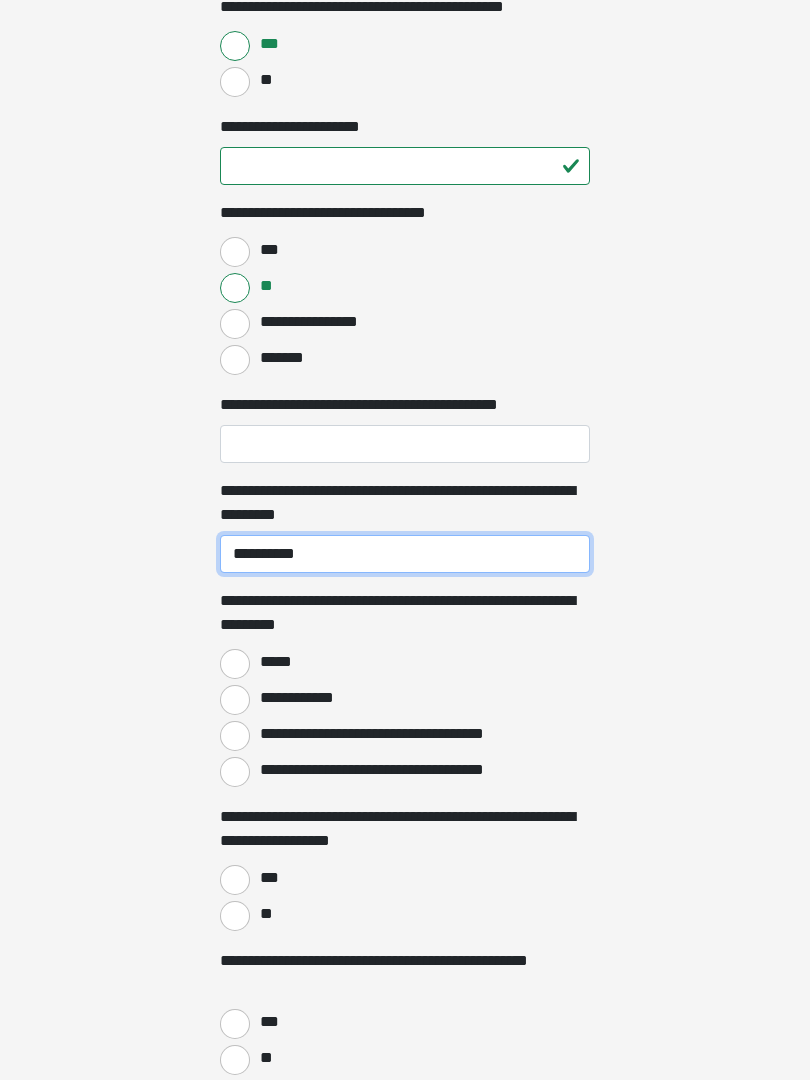 type on "**********" 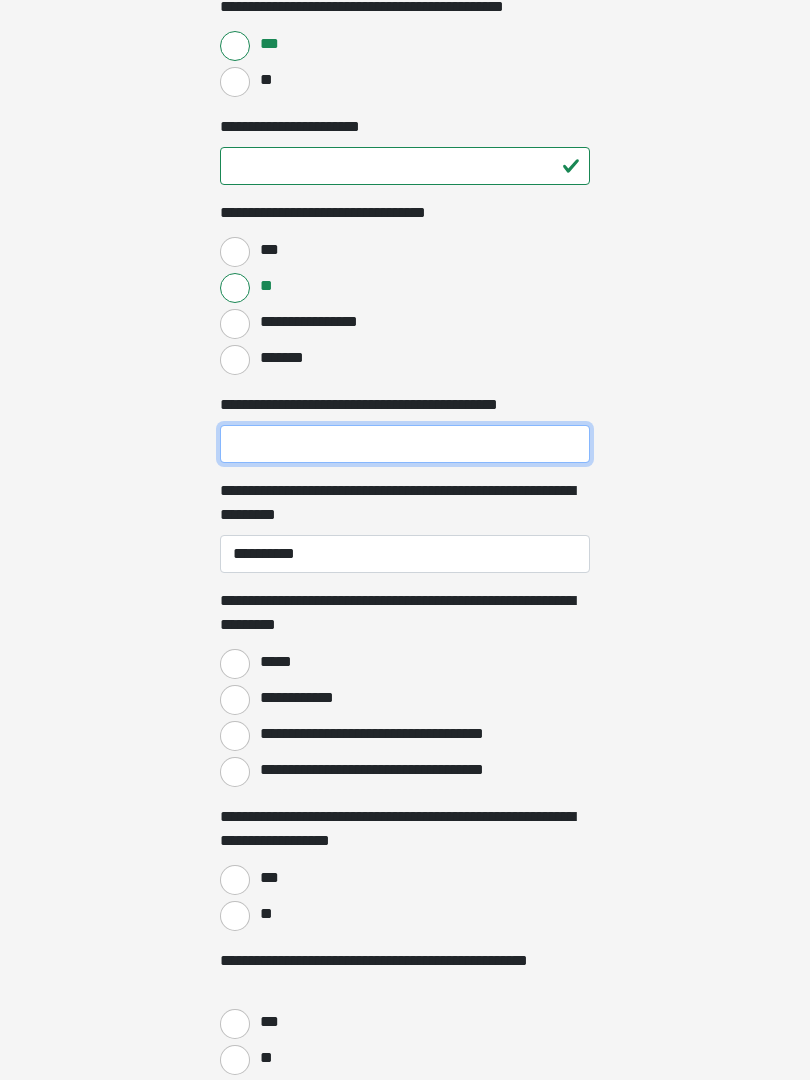 click on "**********" at bounding box center [405, 444] 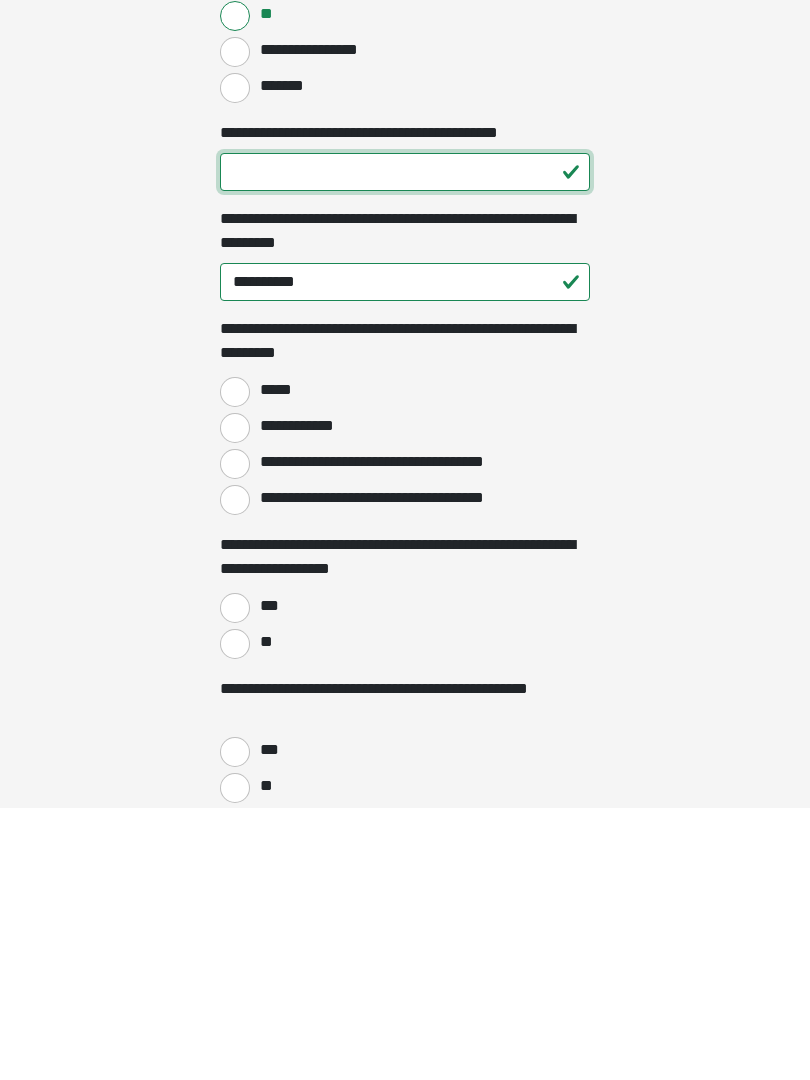type on "**" 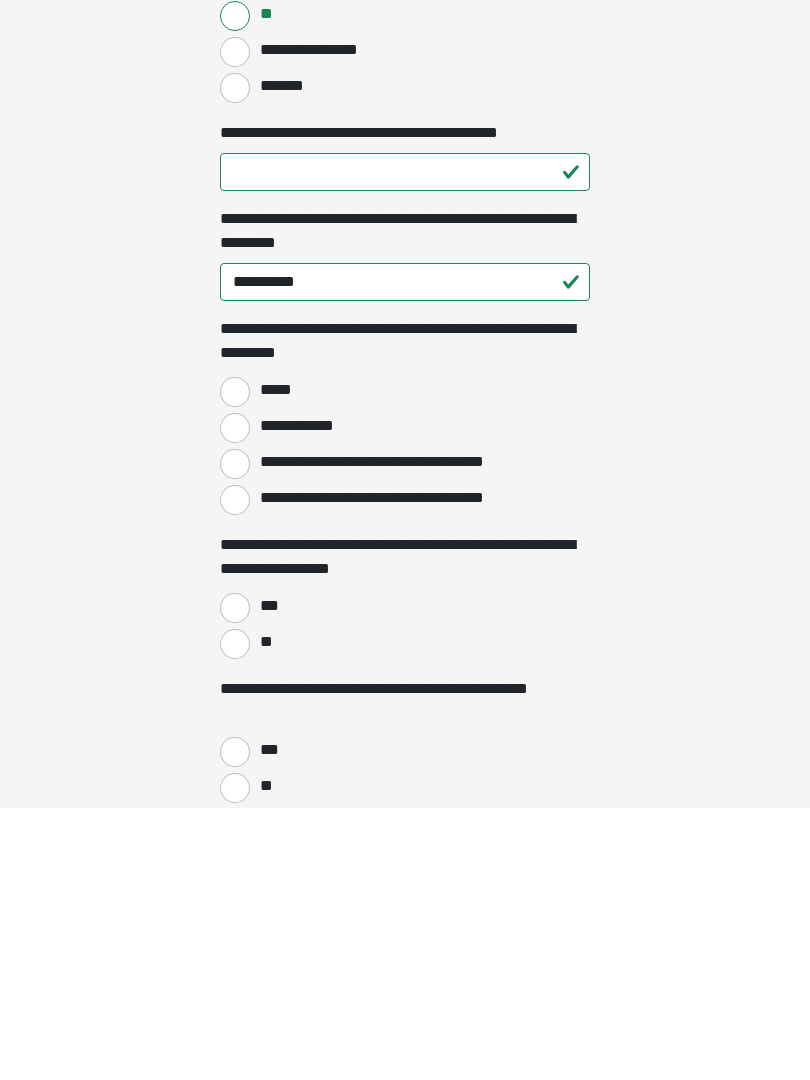 click on "*****" at bounding box center [235, 664] 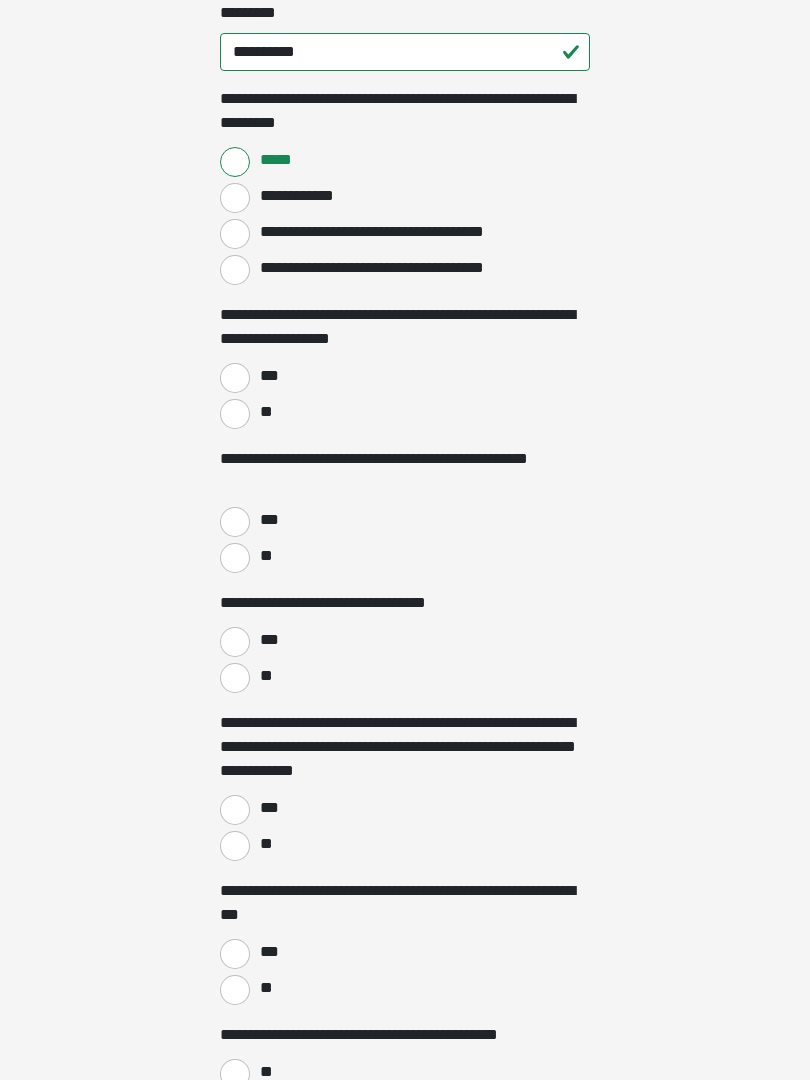 scroll, scrollTop: 2144, scrollLeft: 0, axis: vertical 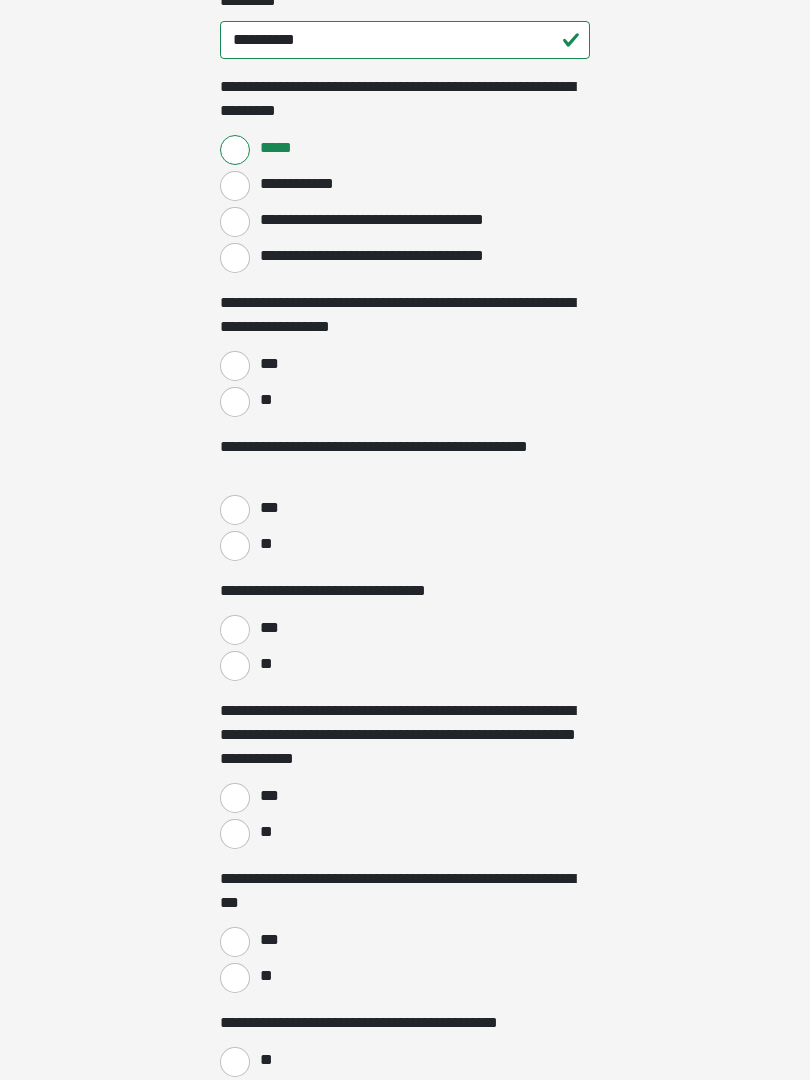 click on "**" at bounding box center [235, 403] 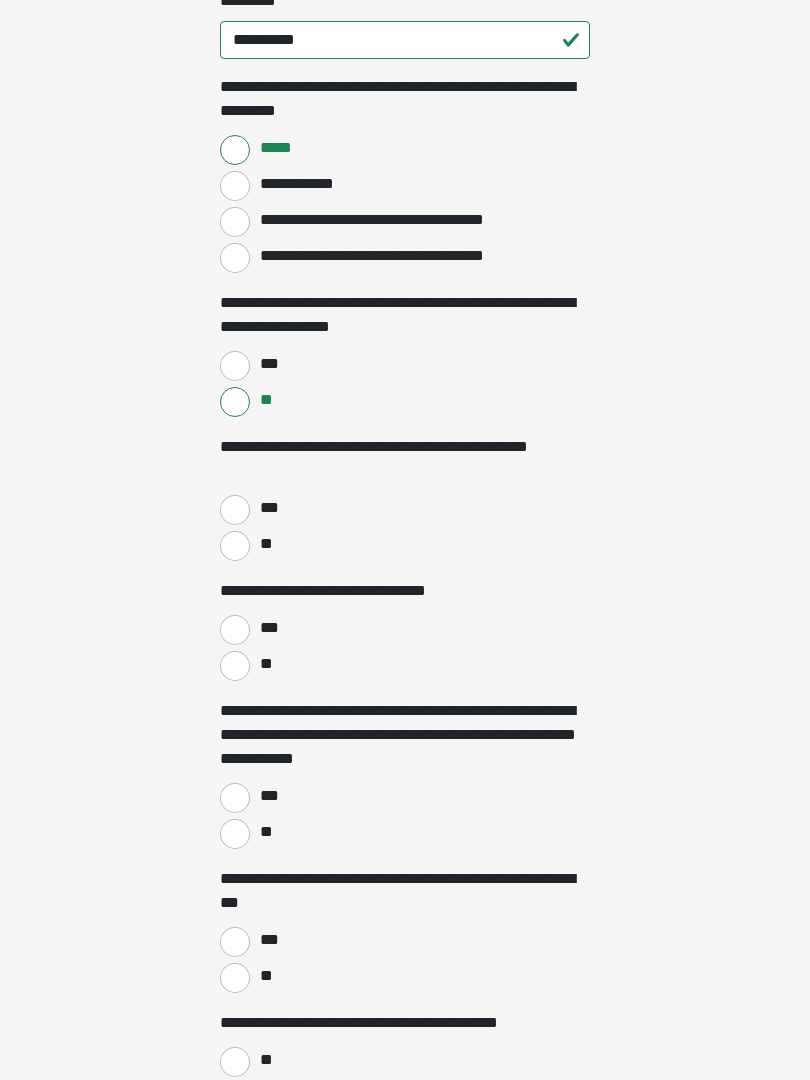 click on "**" at bounding box center (235, 546) 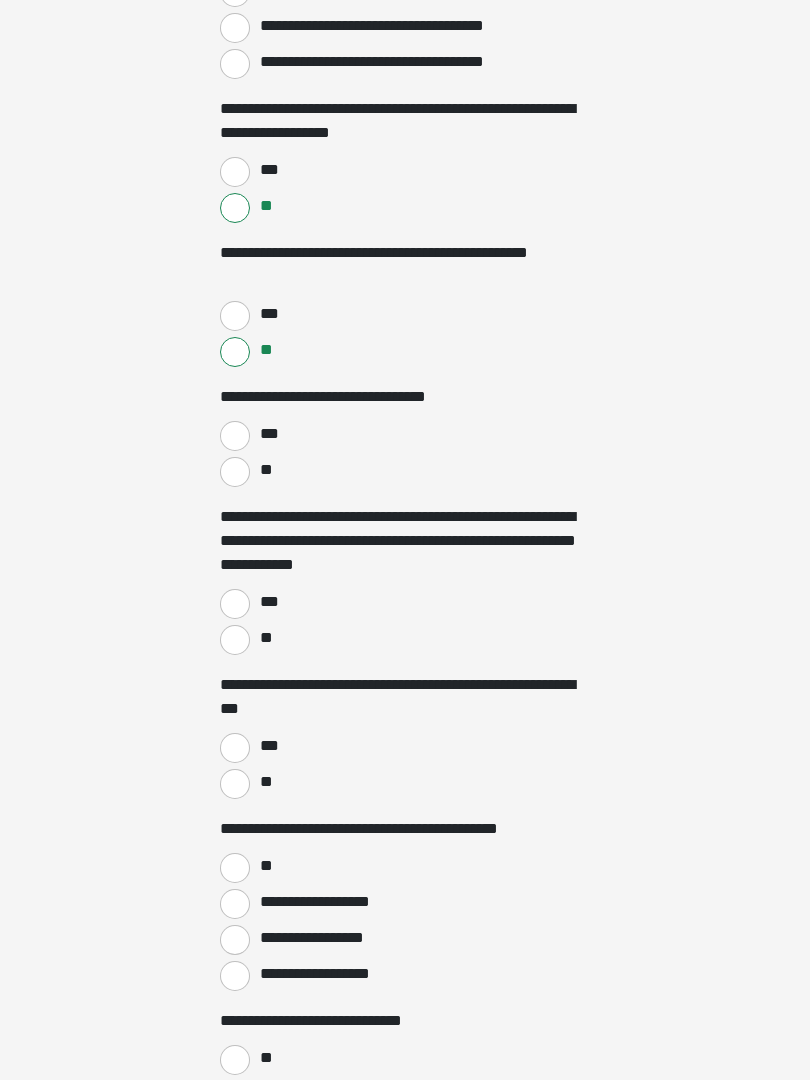 scroll, scrollTop: 2350, scrollLeft: 0, axis: vertical 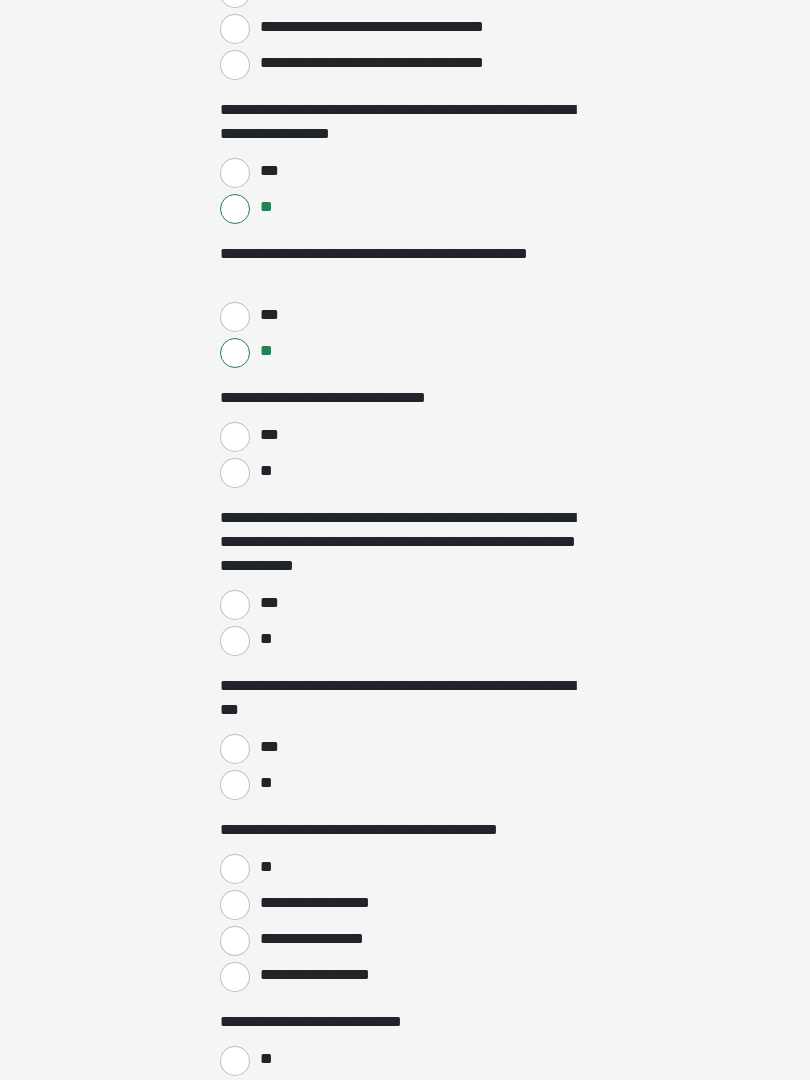 click on "**" at bounding box center [235, 473] 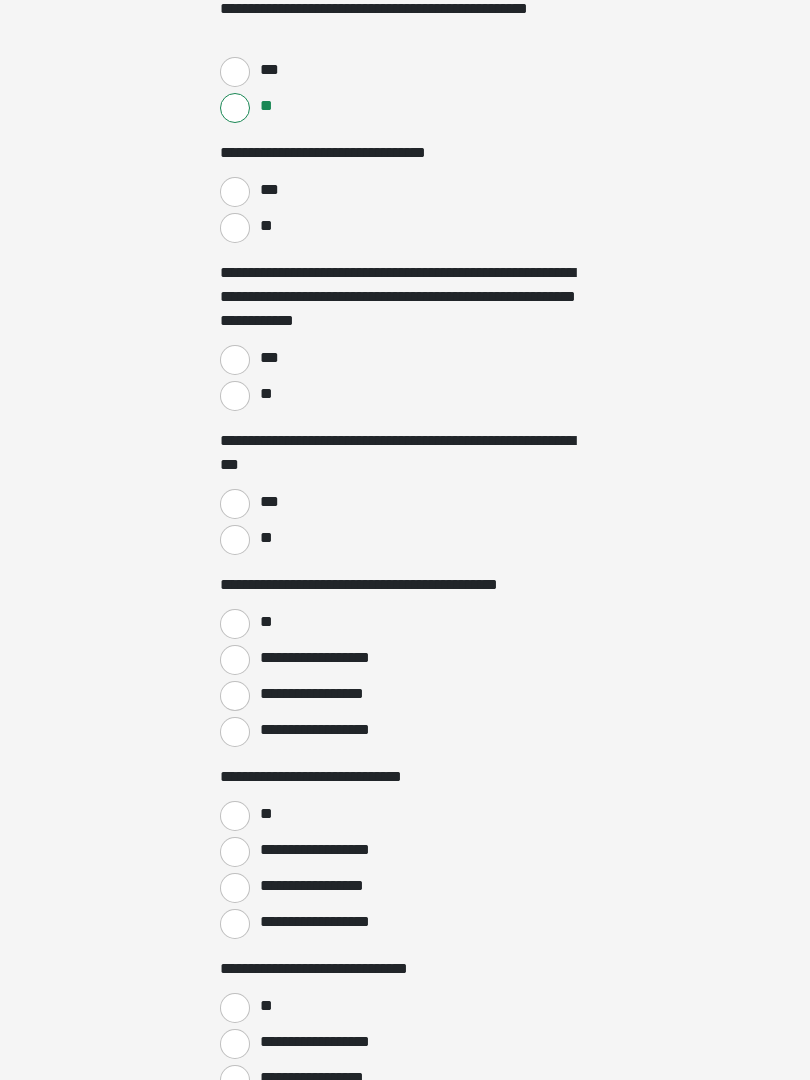 scroll, scrollTop: 2595, scrollLeft: 0, axis: vertical 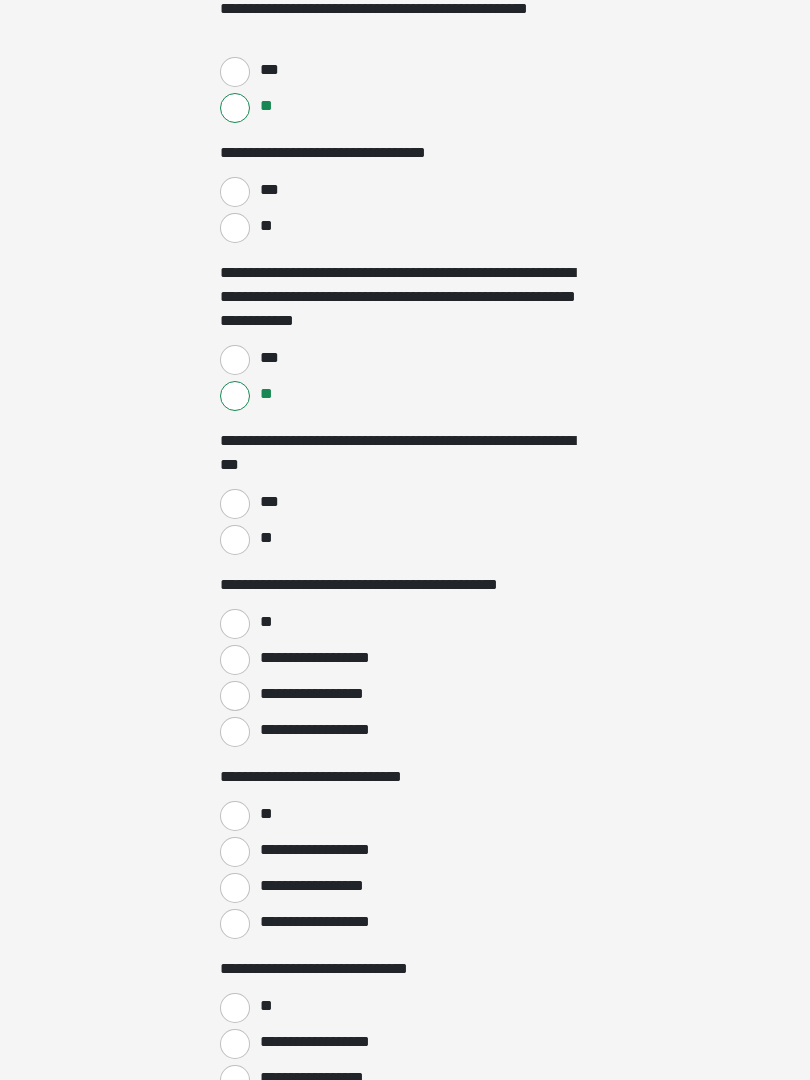 click on "**" at bounding box center [235, 540] 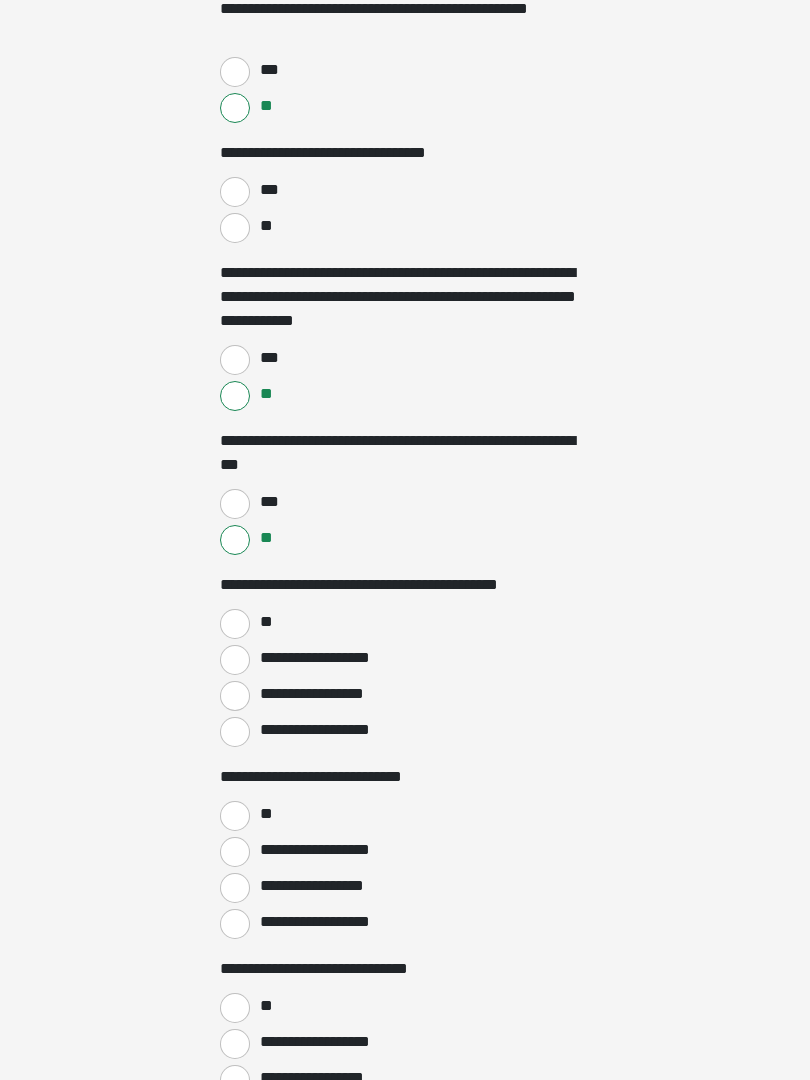 click on "**********" at bounding box center [235, 732] 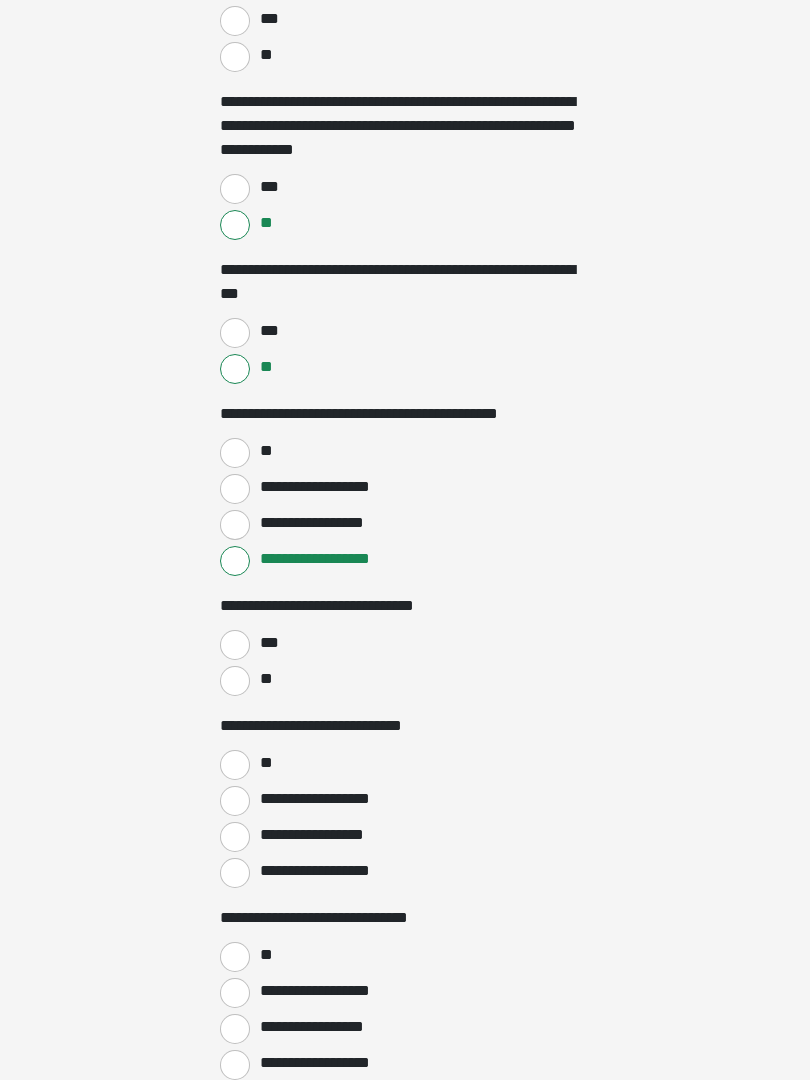 scroll, scrollTop: 2766, scrollLeft: 0, axis: vertical 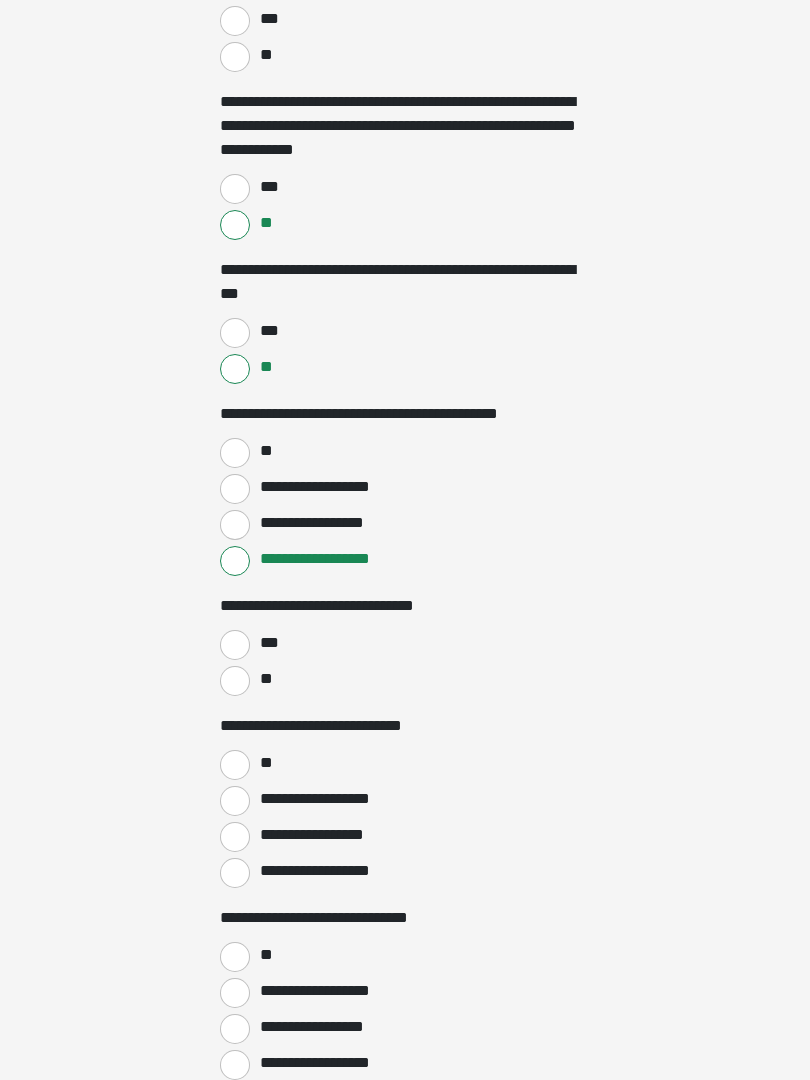click on "***" at bounding box center (235, 645) 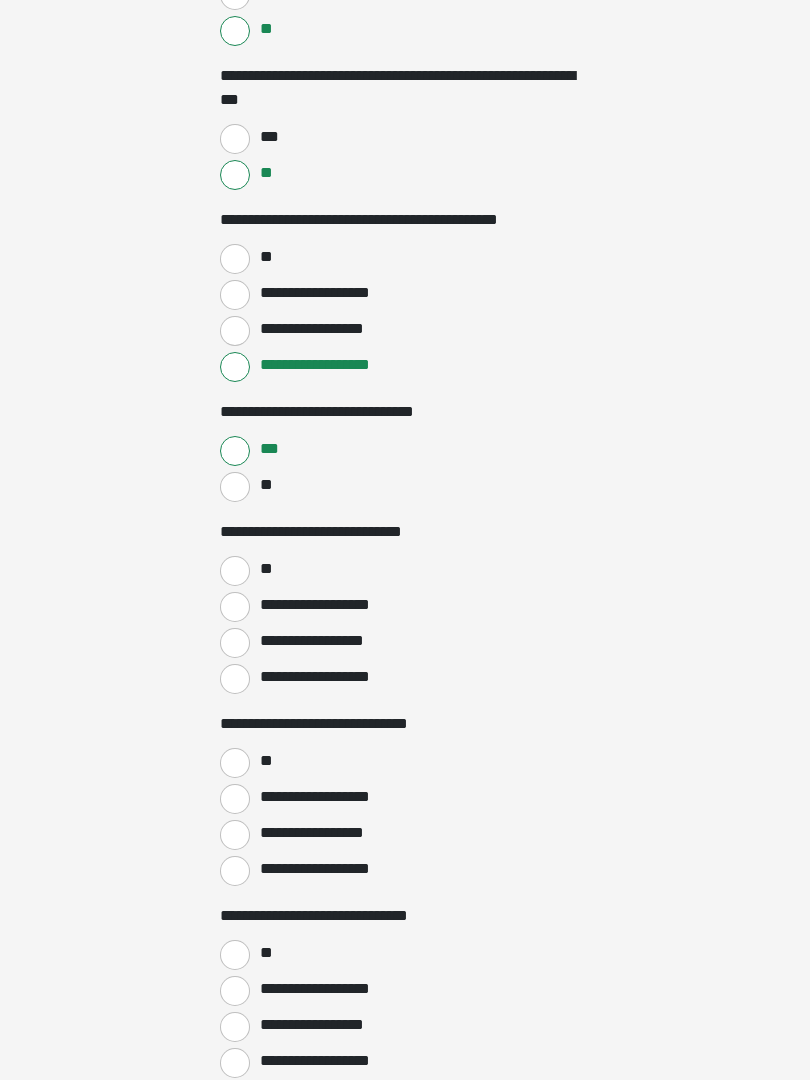 scroll, scrollTop: 2965, scrollLeft: 0, axis: vertical 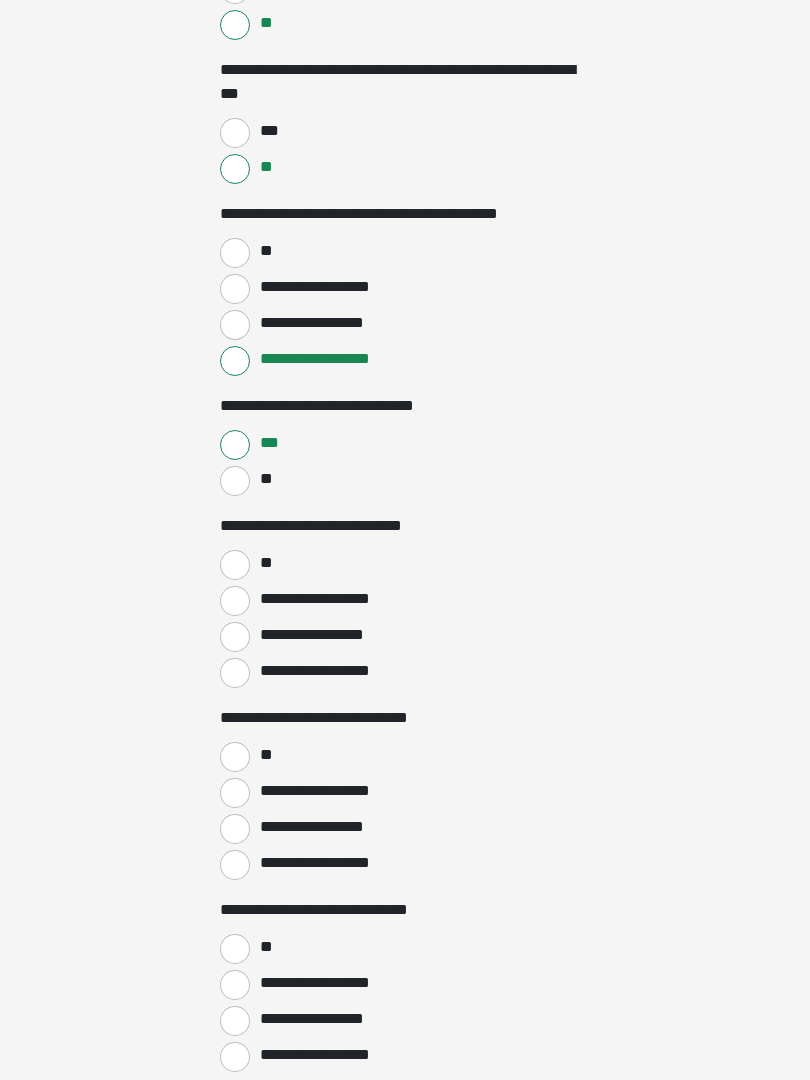 click on "**********" at bounding box center (235, 674) 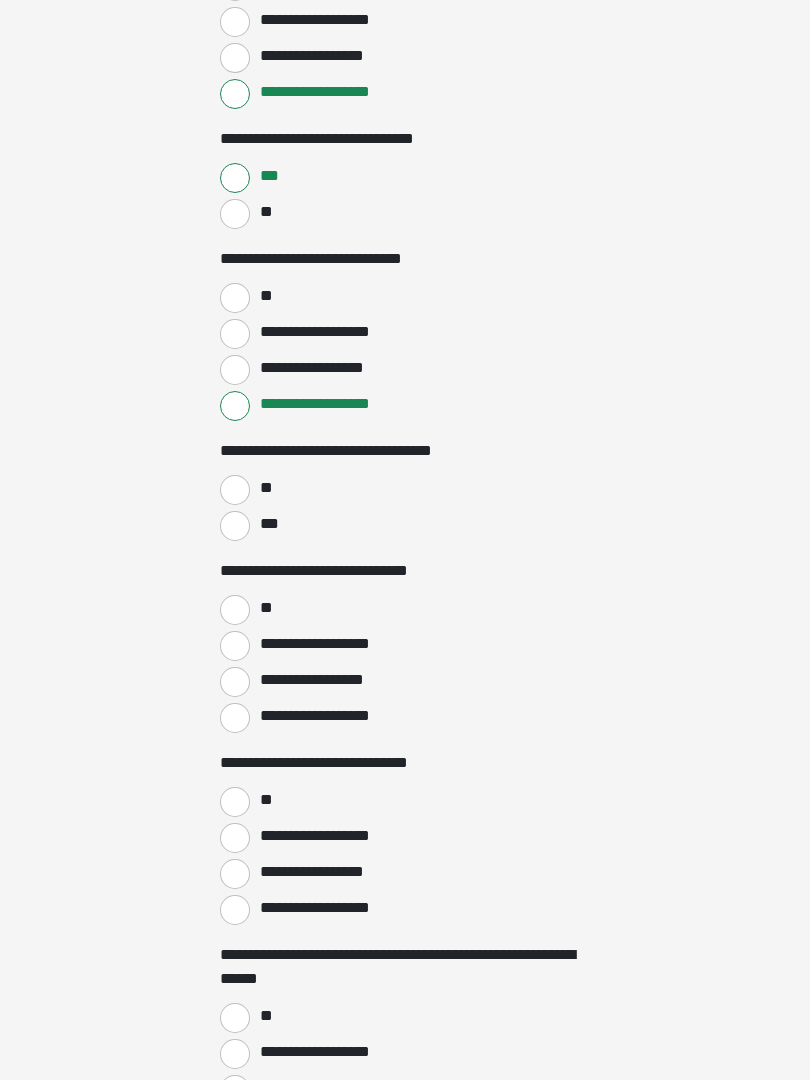 scroll, scrollTop: 3238, scrollLeft: 0, axis: vertical 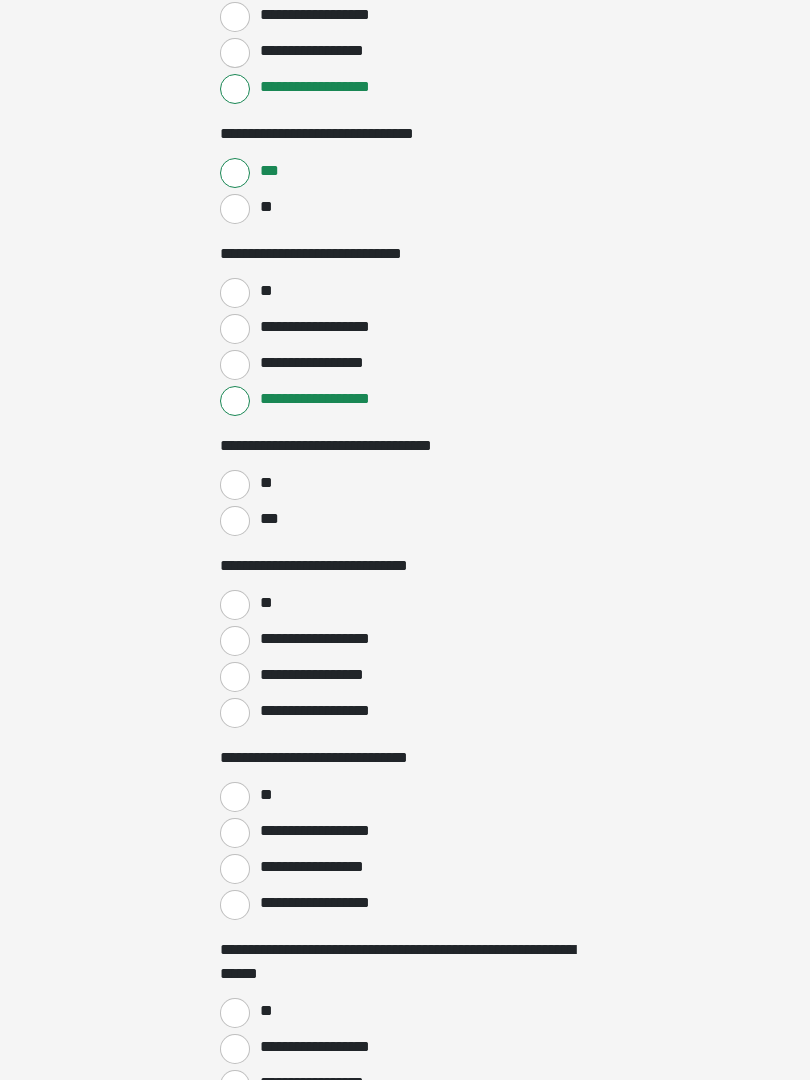 click on "**" at bounding box center (265, 483) 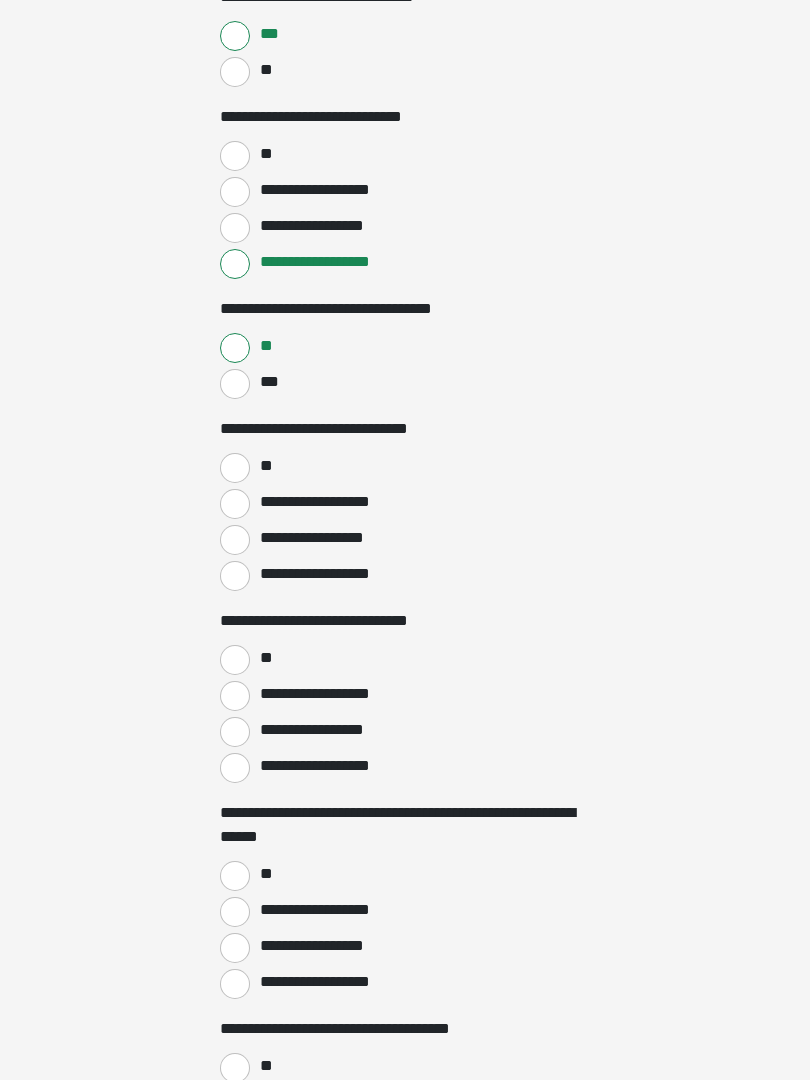scroll, scrollTop: 3394, scrollLeft: 0, axis: vertical 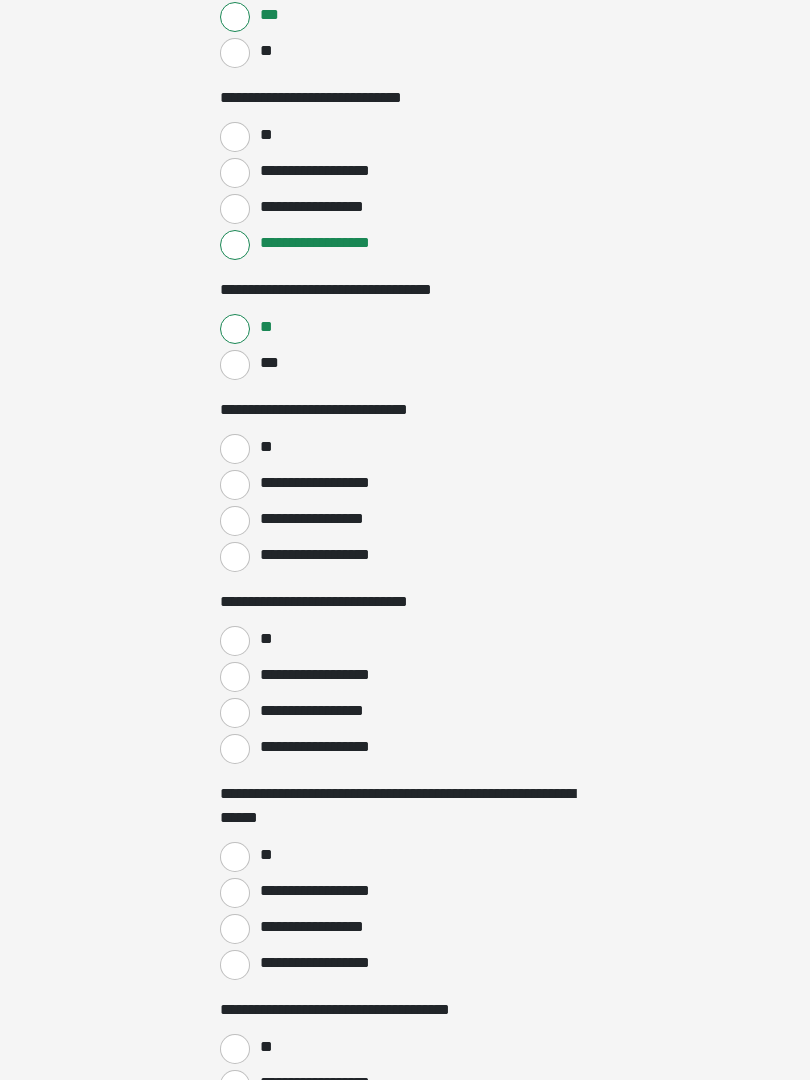 click on "**" at bounding box center (235, 449) 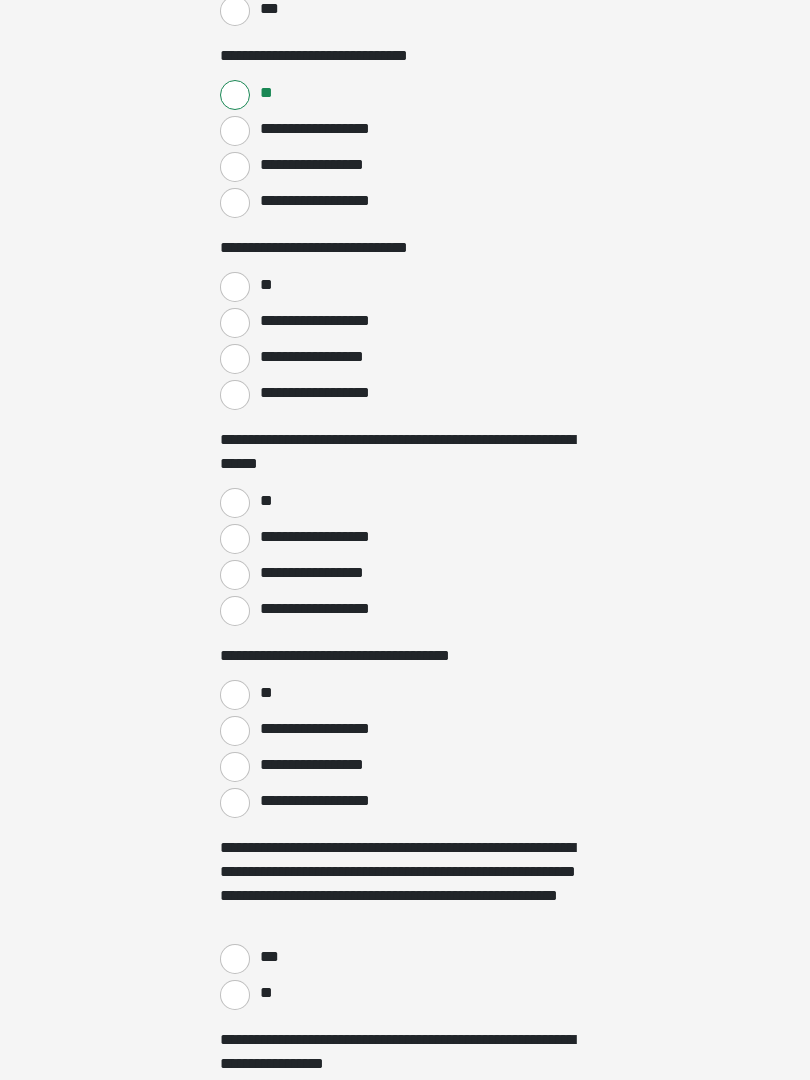scroll, scrollTop: 3747, scrollLeft: 0, axis: vertical 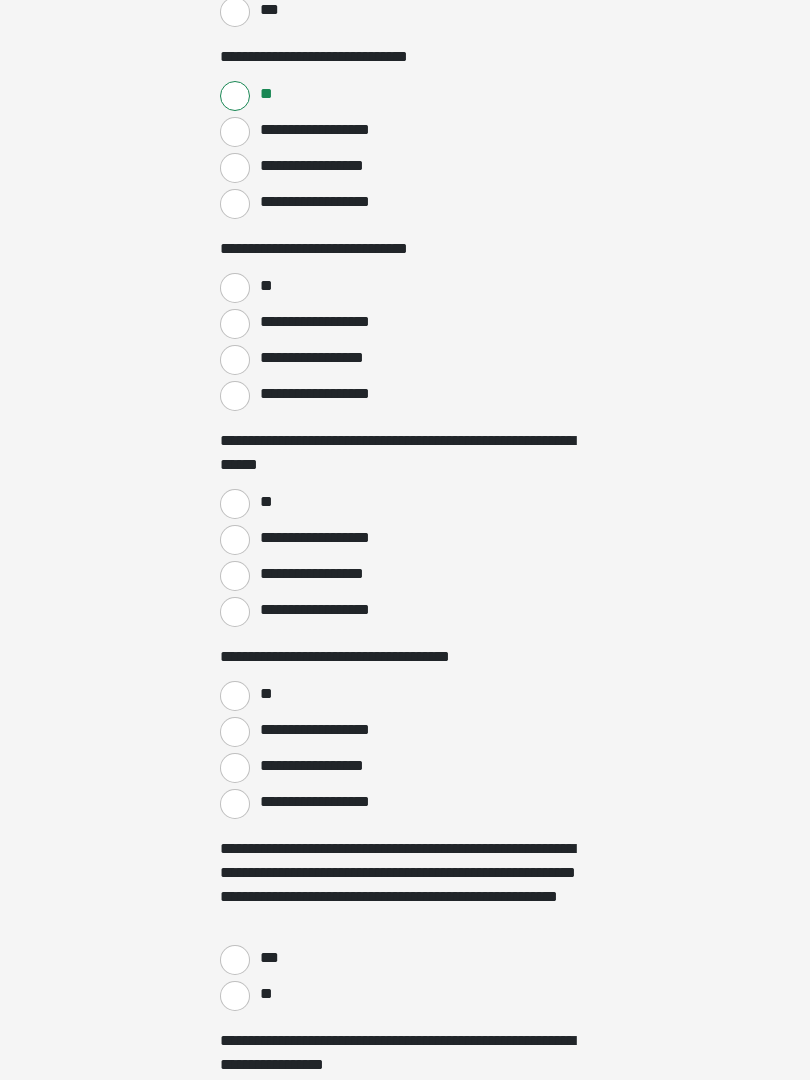 click on "**" at bounding box center [235, 288] 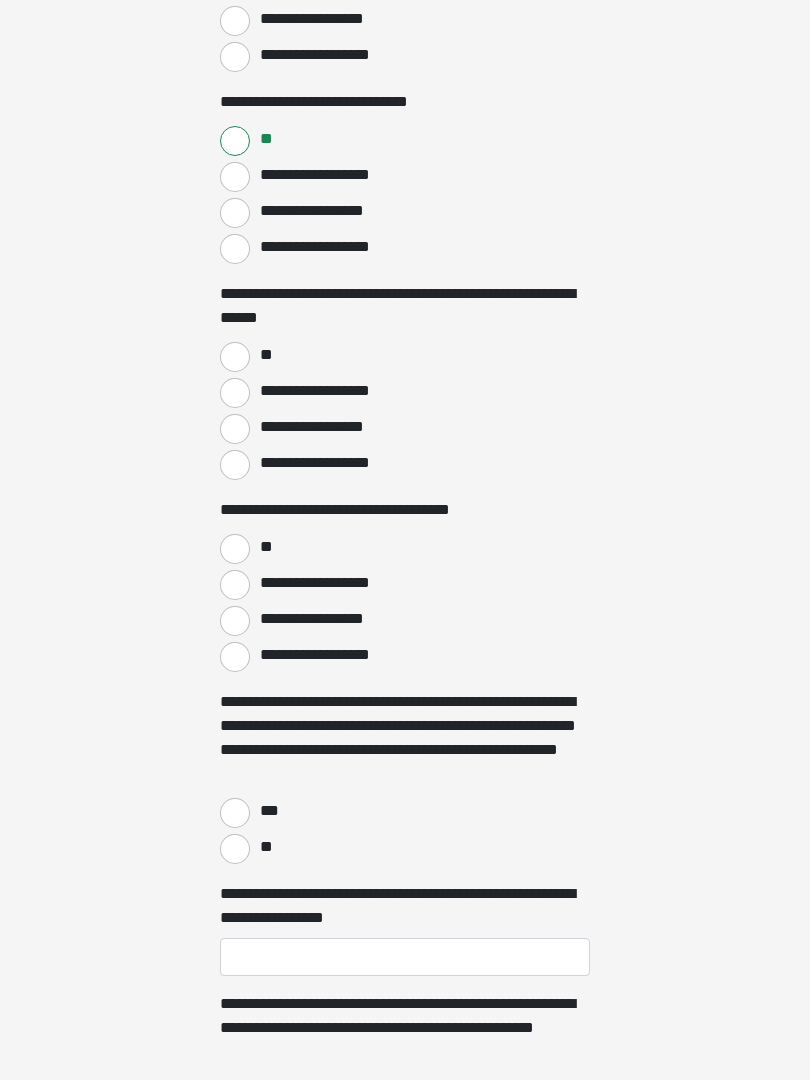 scroll, scrollTop: 3897, scrollLeft: 0, axis: vertical 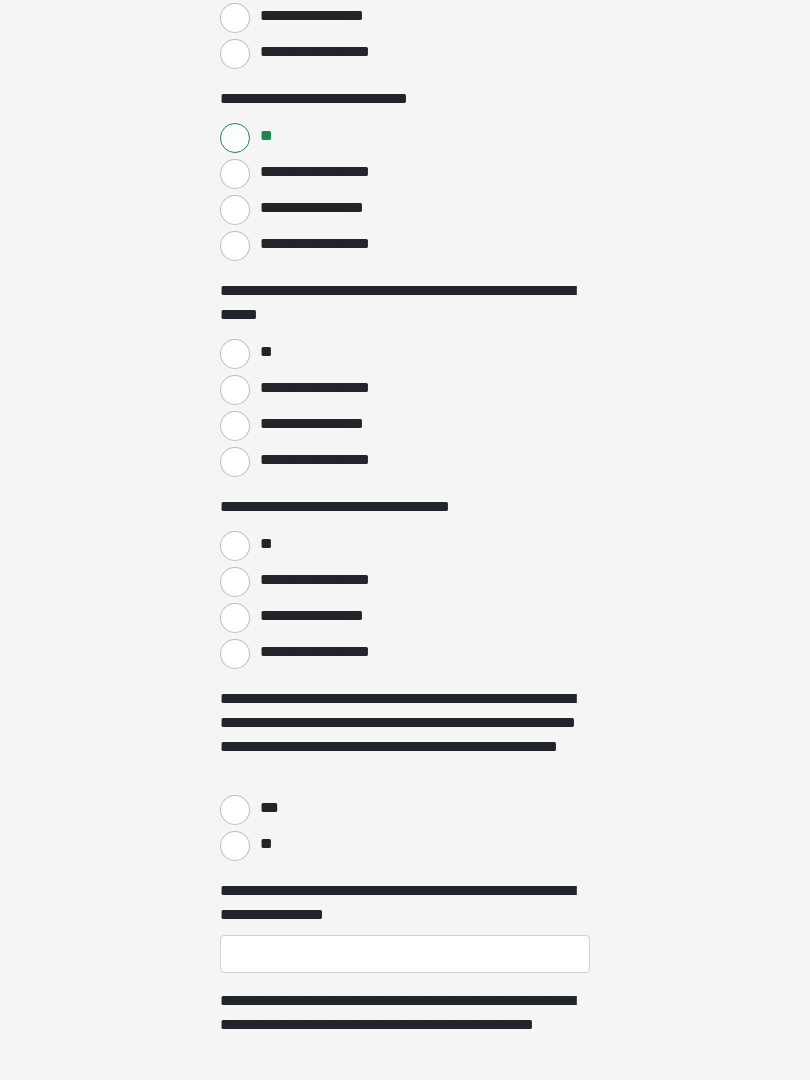 click on "**" at bounding box center [235, 354] 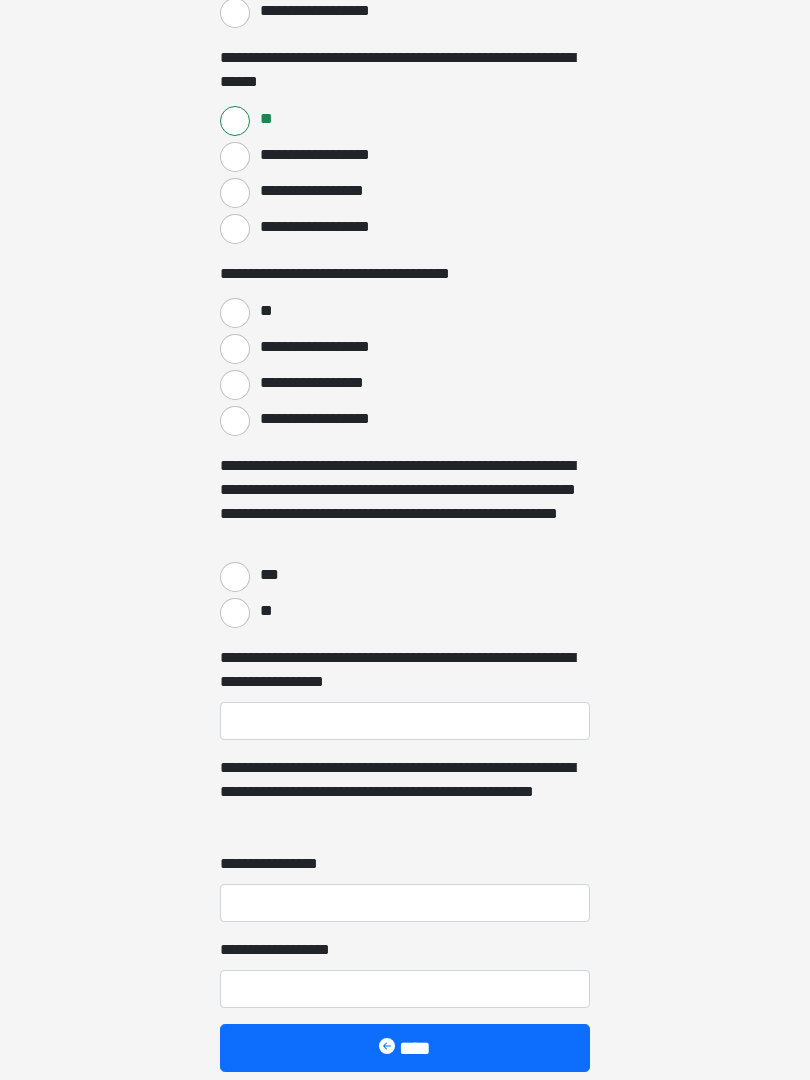 scroll, scrollTop: 4142, scrollLeft: 0, axis: vertical 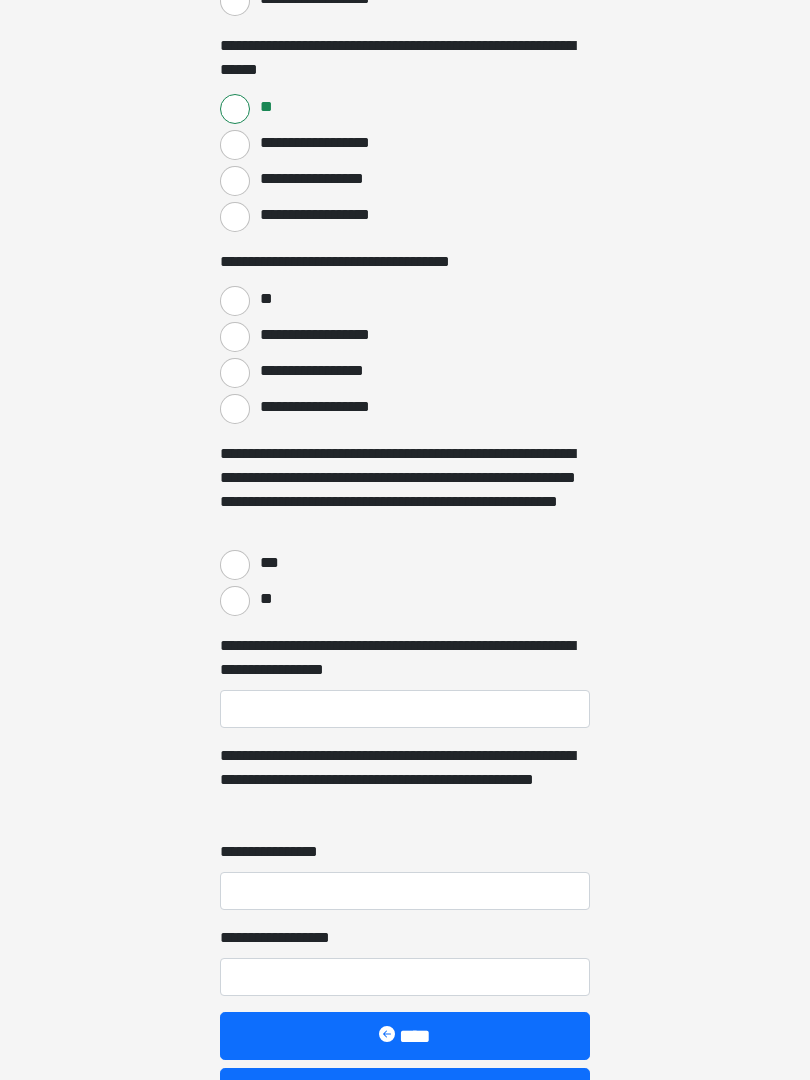 click on "**********" at bounding box center (405, -1396) 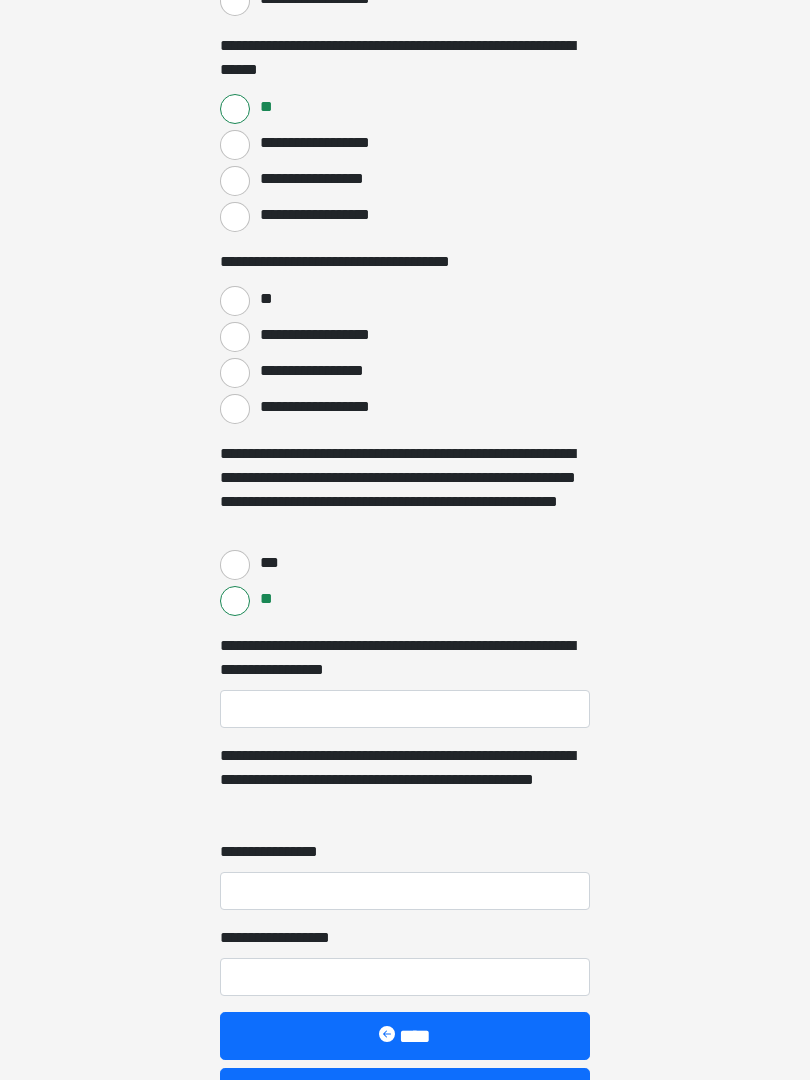 click on "**" at bounding box center [235, 301] 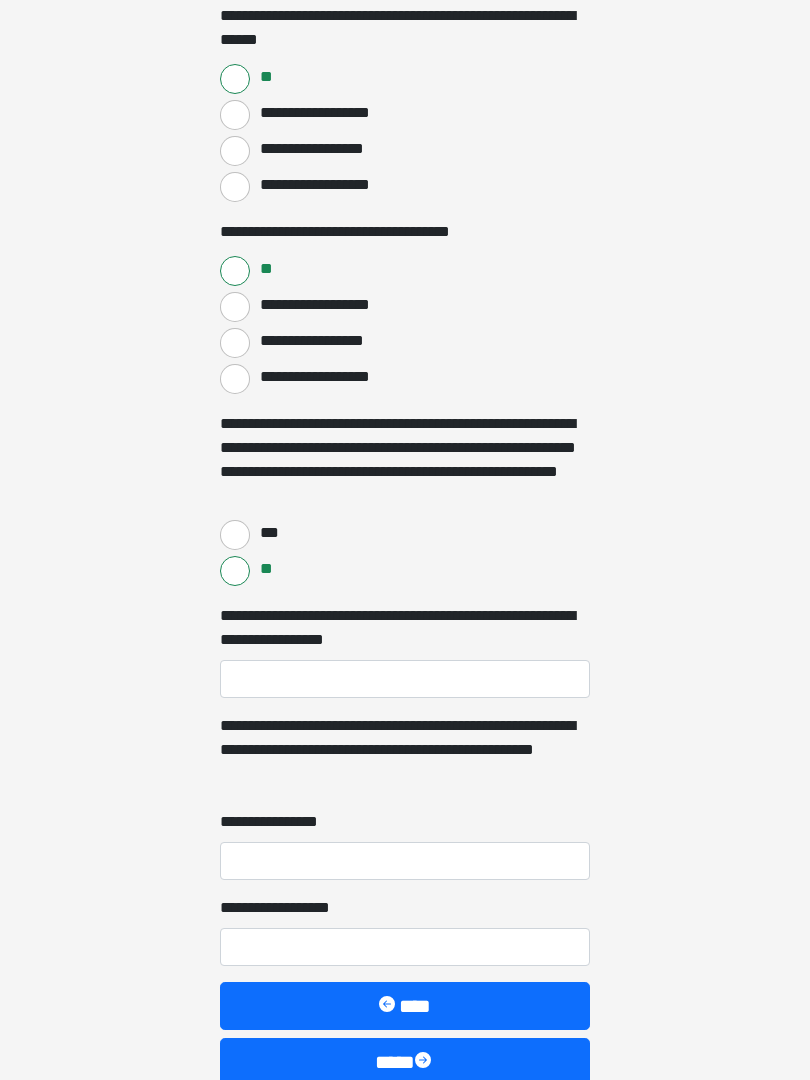 scroll, scrollTop: 4281, scrollLeft: 0, axis: vertical 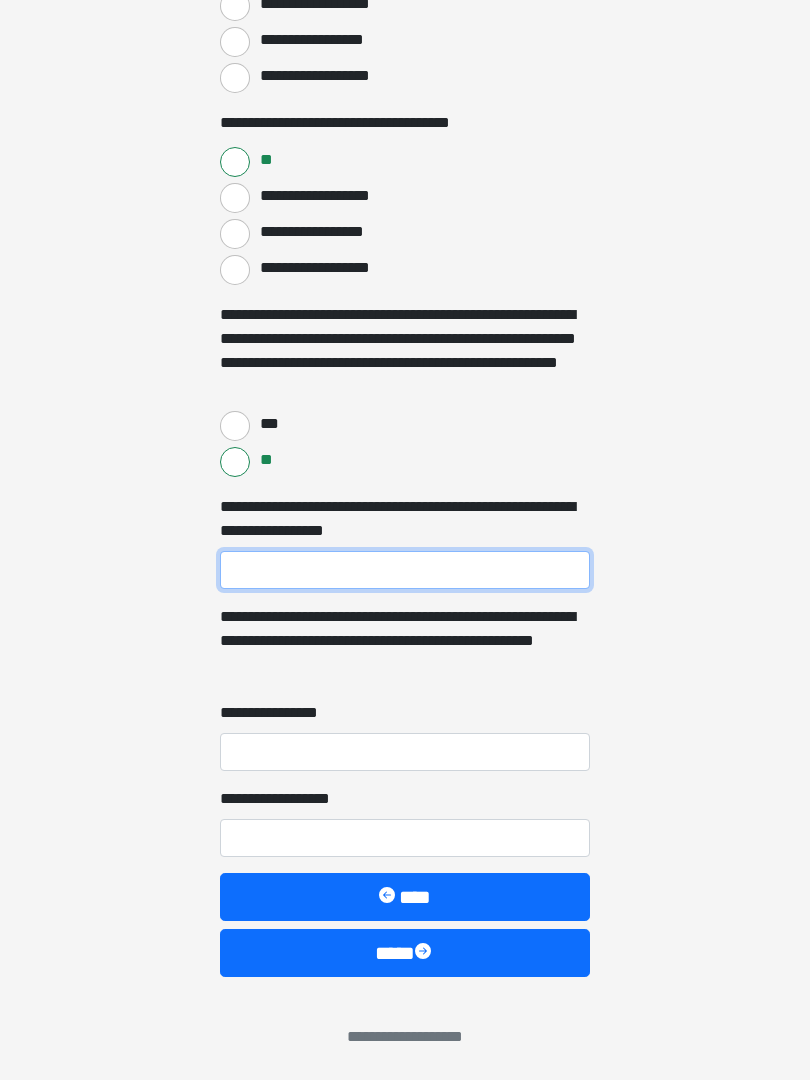 click on "**********" at bounding box center [405, 570] 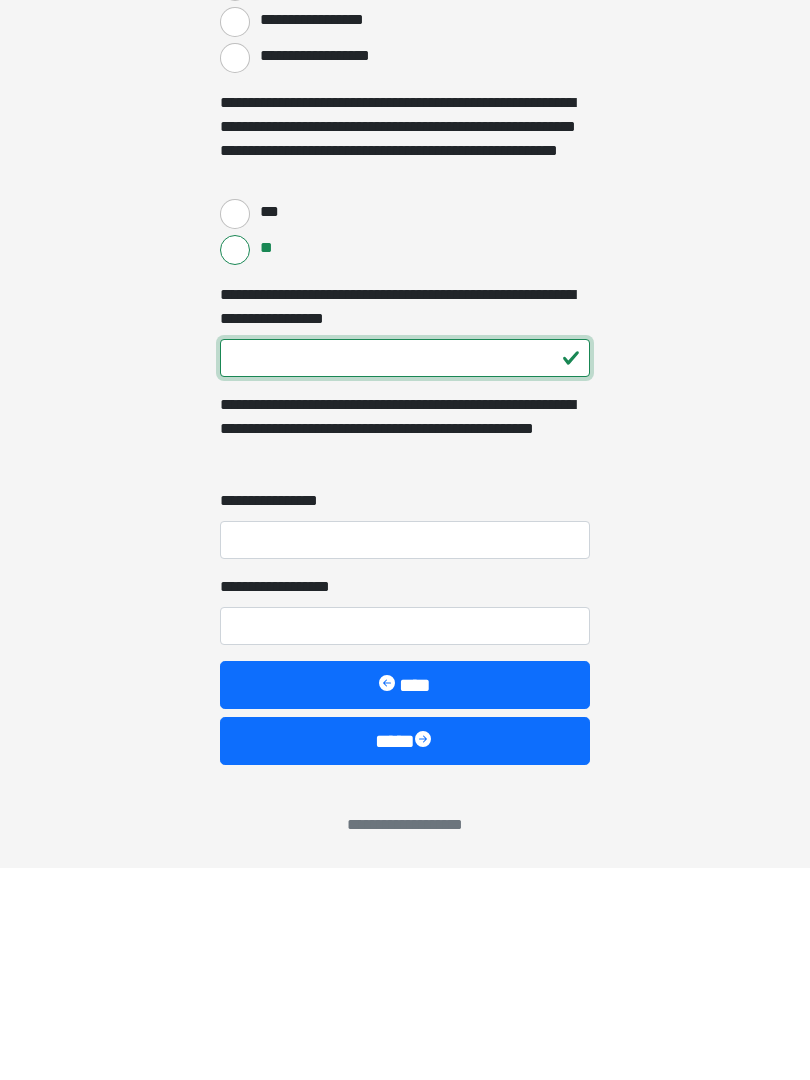 type on "***" 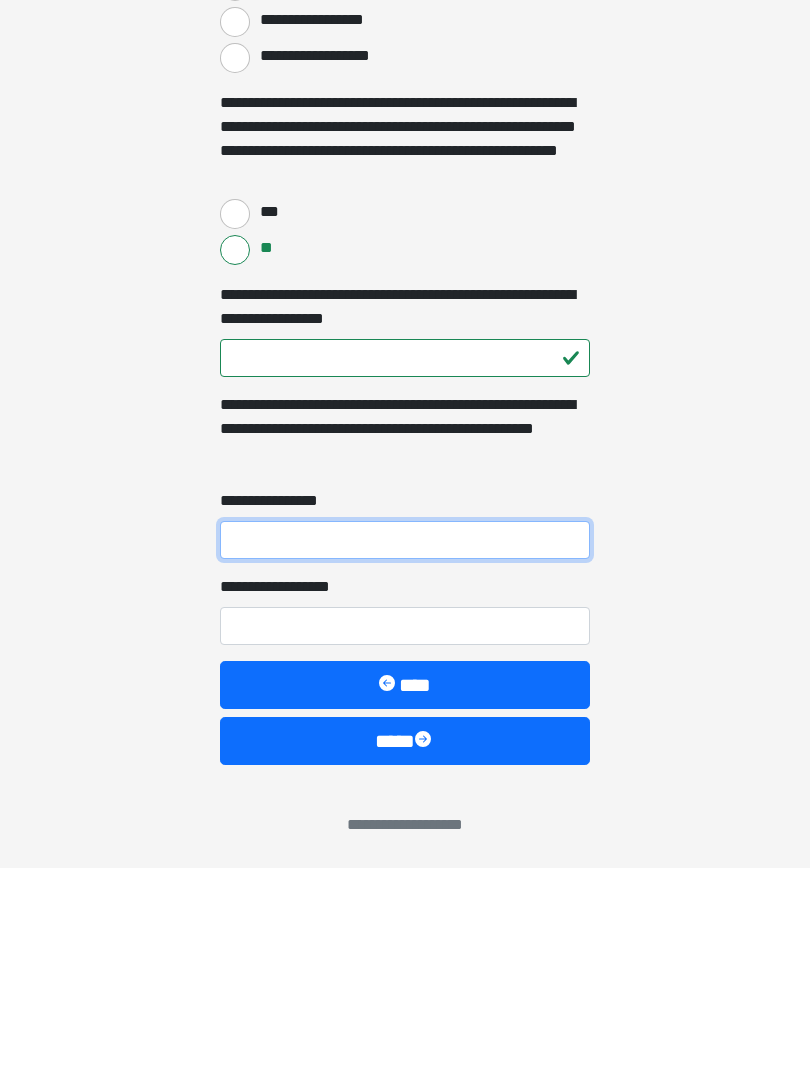 click on "**********" at bounding box center (405, 752) 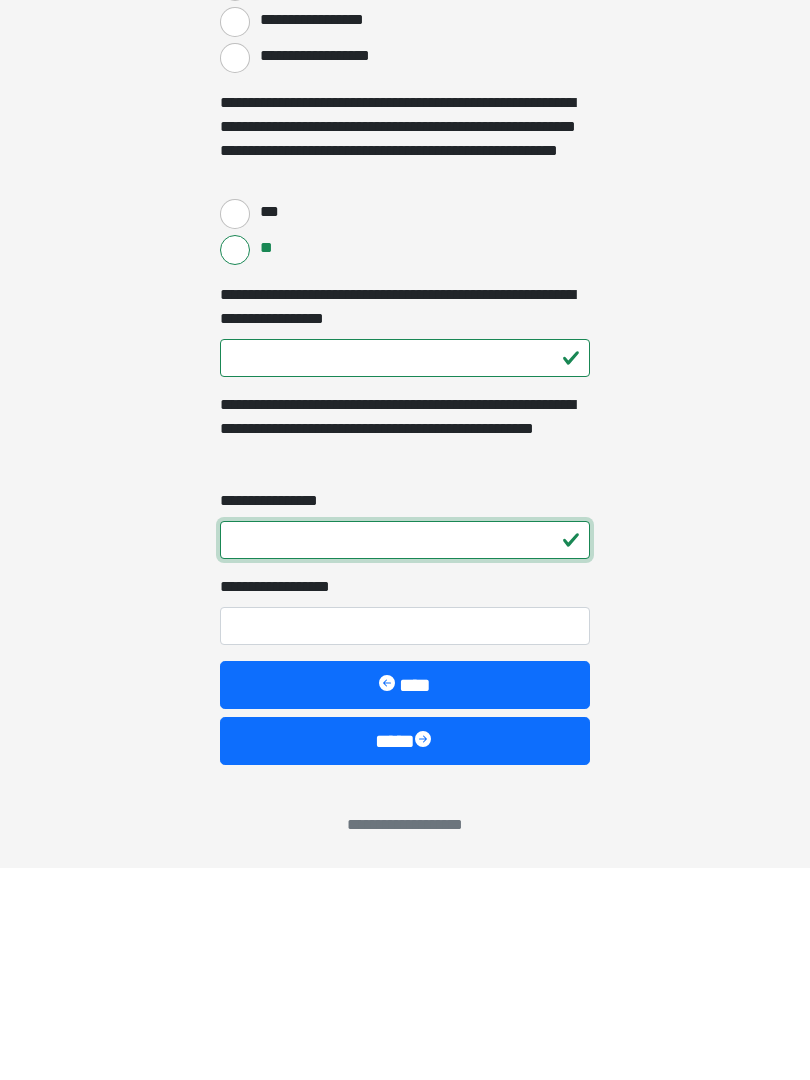 type on "*" 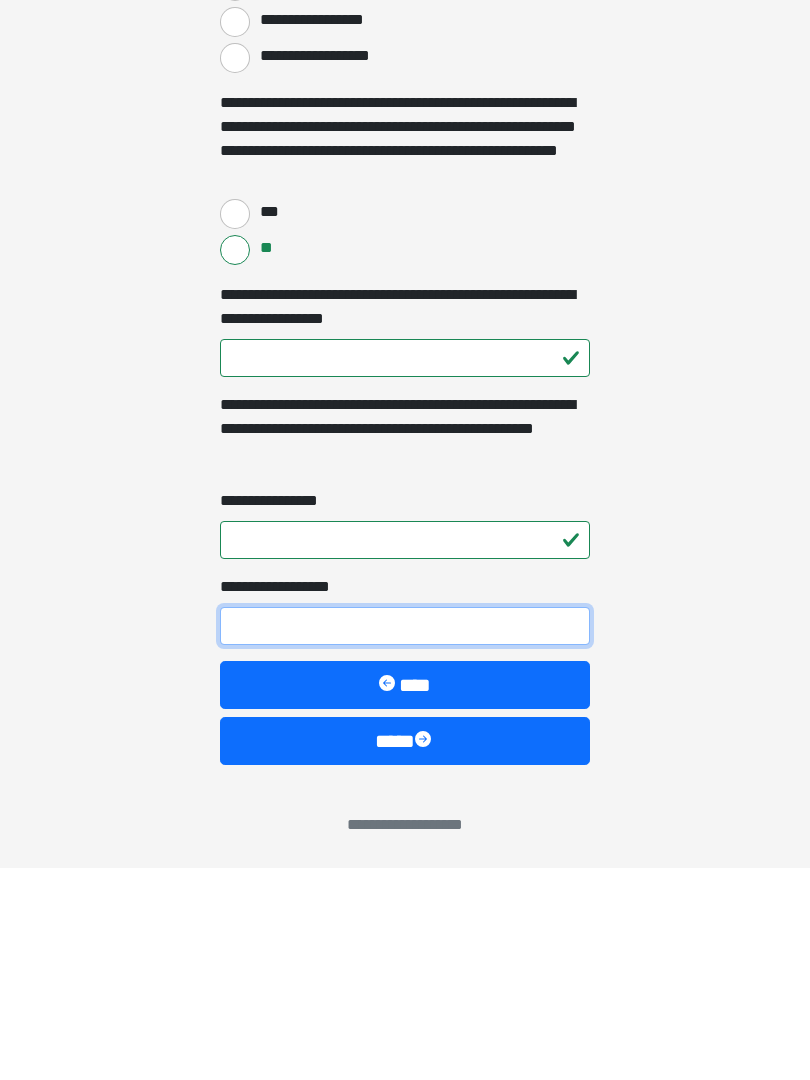 click on "**********" at bounding box center (405, 838) 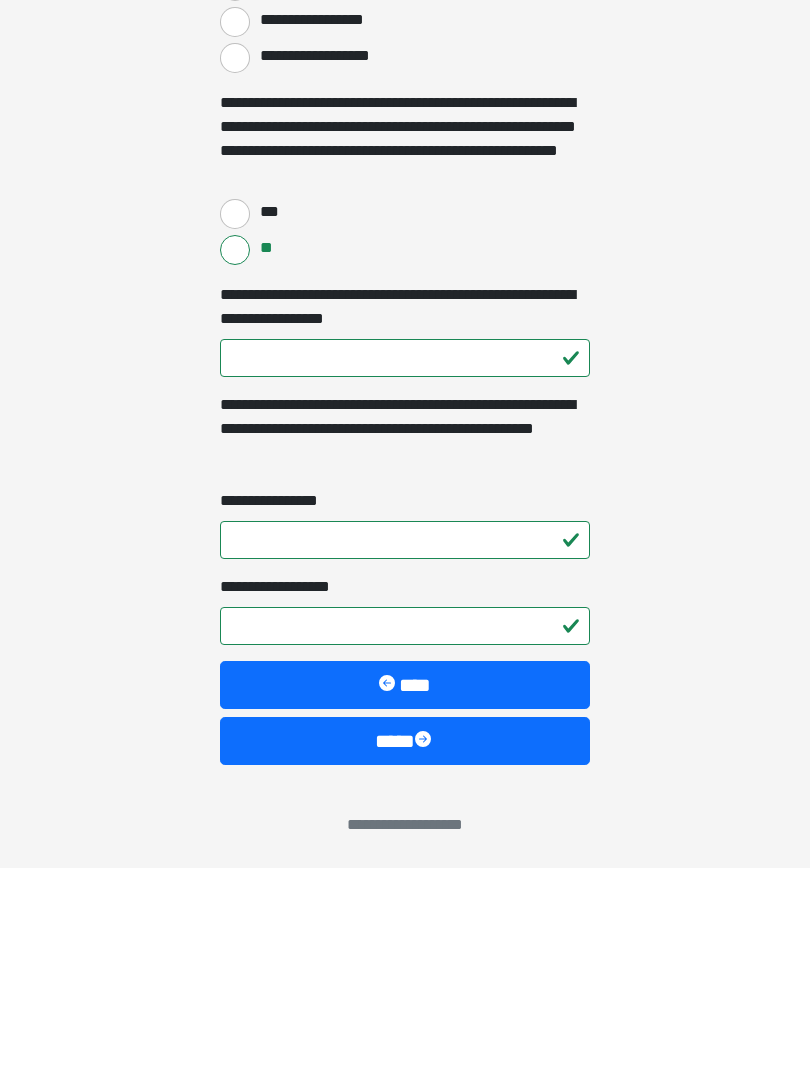 click on "****" at bounding box center [405, 953] 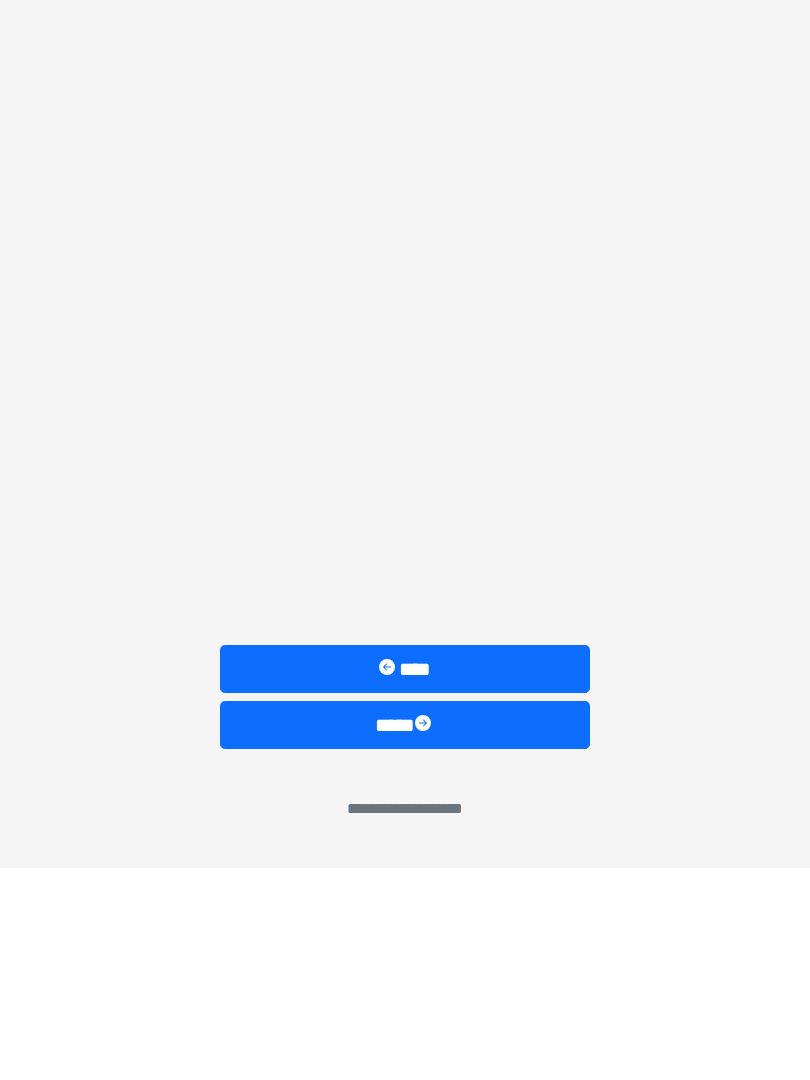 scroll, scrollTop: 0, scrollLeft: 0, axis: both 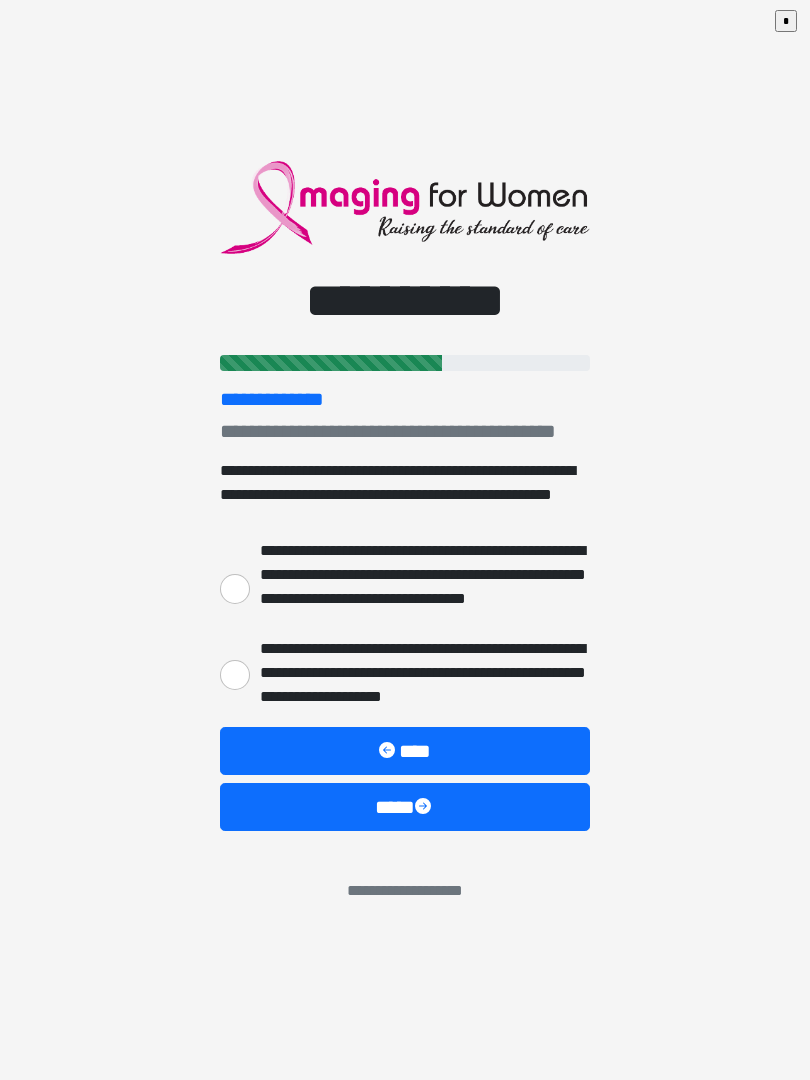 click on "**********" at bounding box center [235, 589] 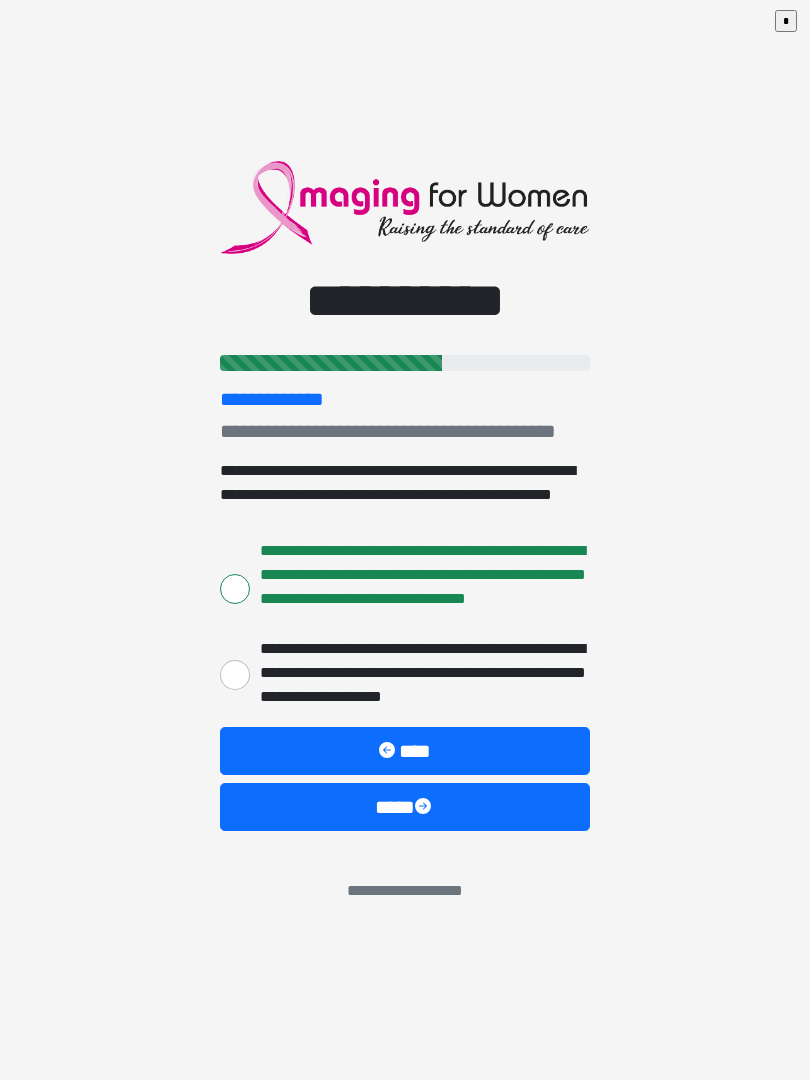 click on "****" at bounding box center (405, 807) 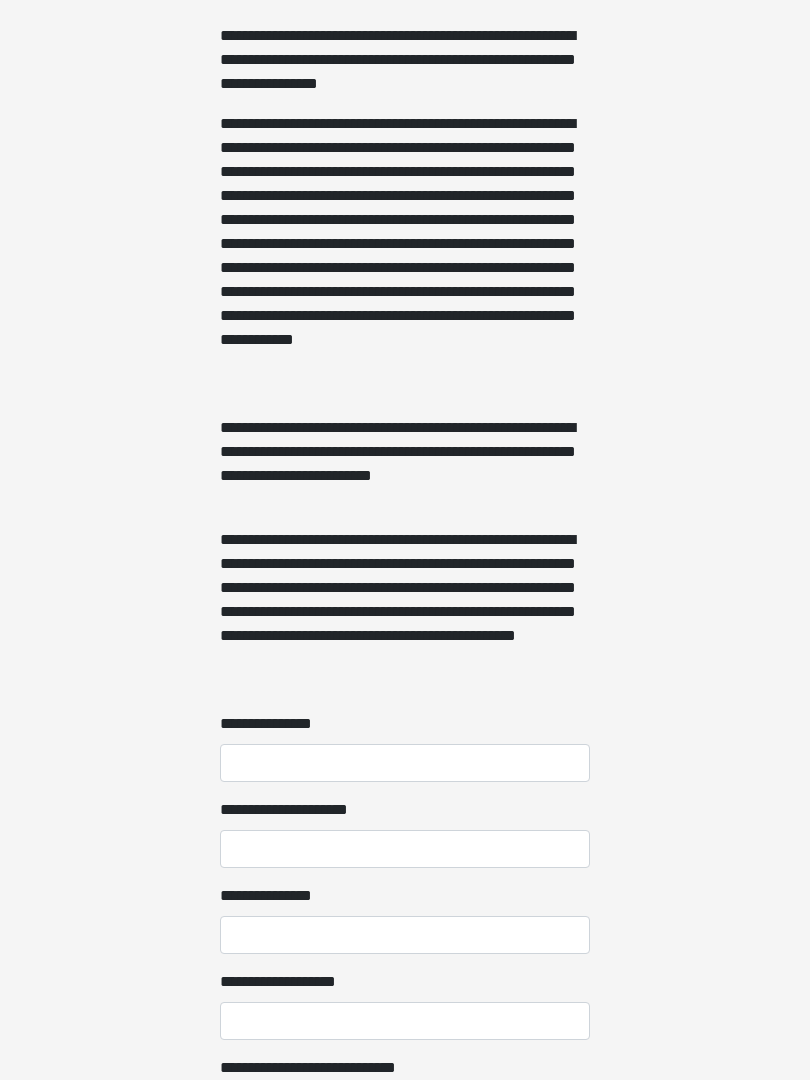 scroll, scrollTop: 1467, scrollLeft: 0, axis: vertical 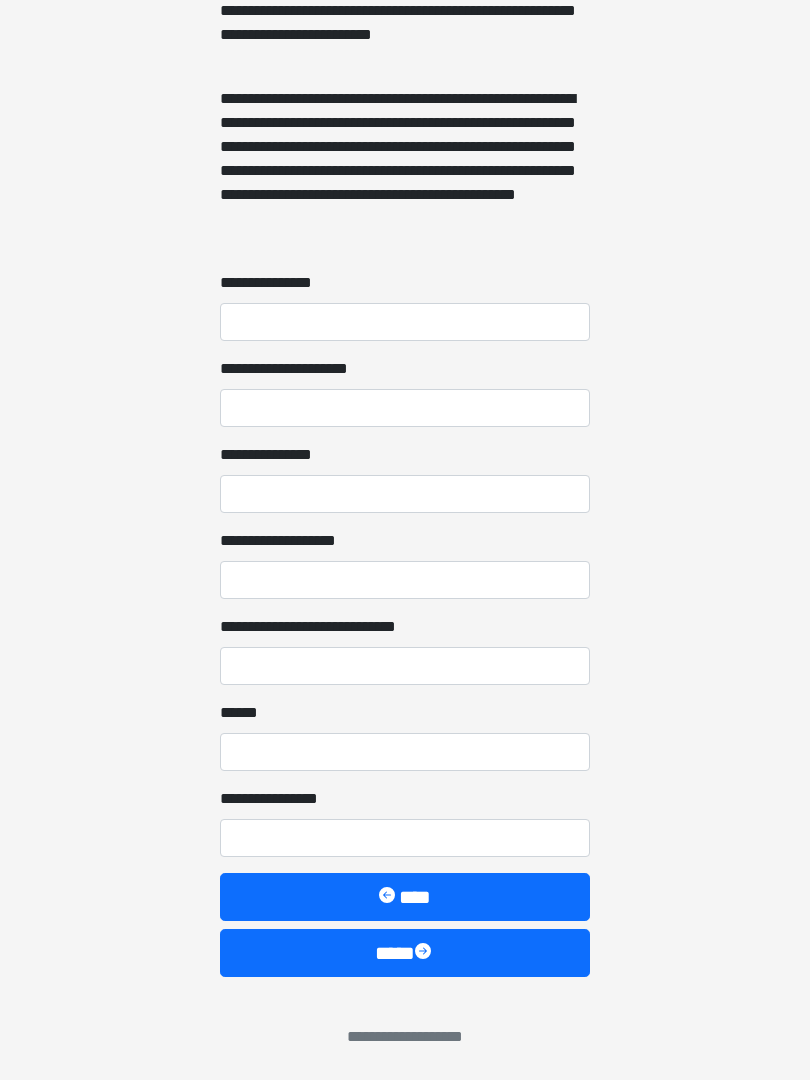 click on "****" at bounding box center (405, 953) 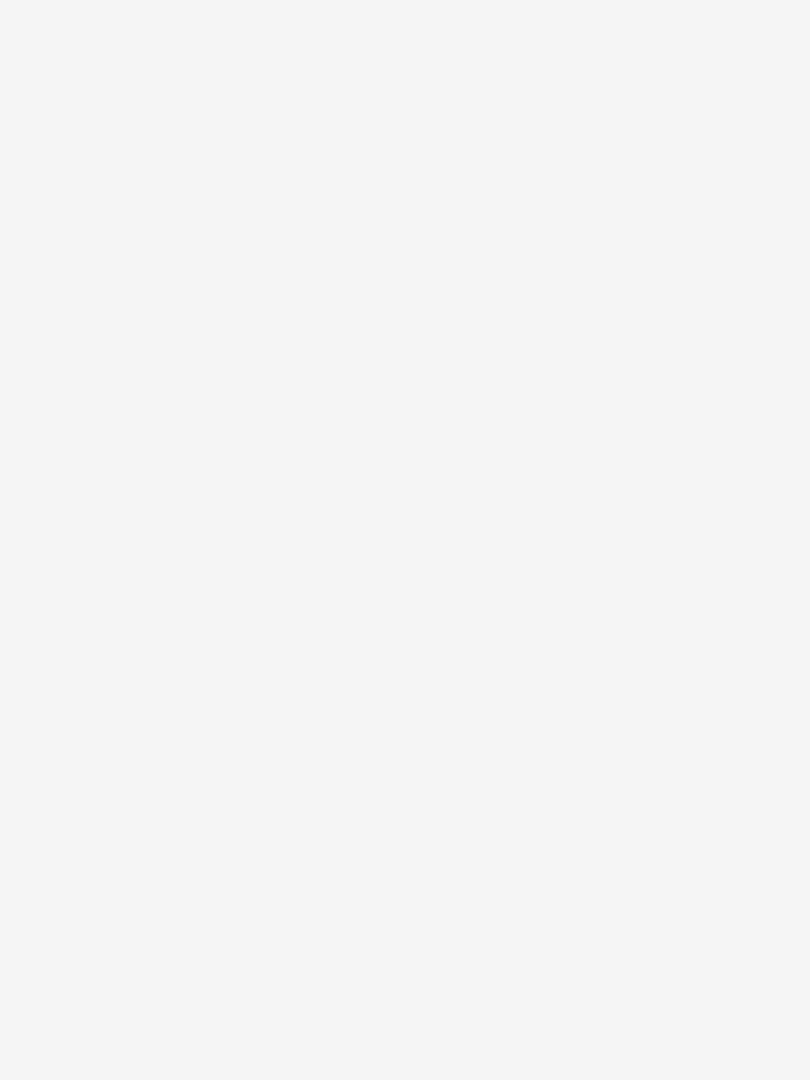scroll, scrollTop: 0, scrollLeft: 0, axis: both 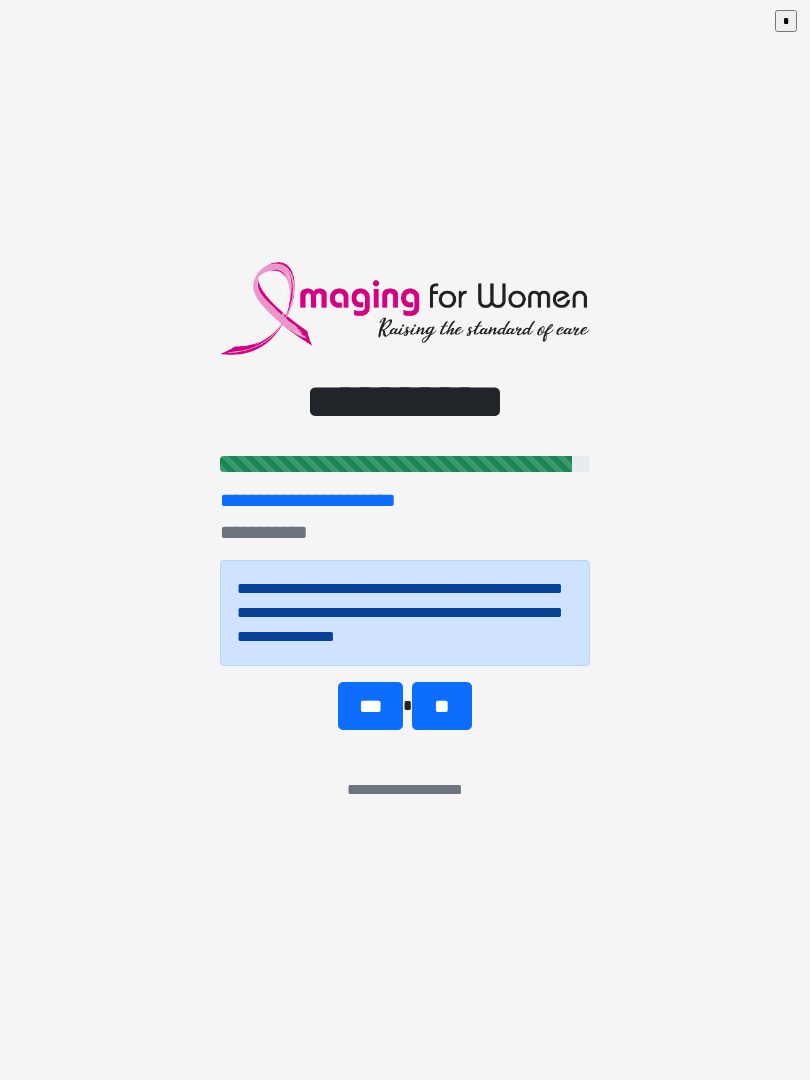 click on "**" at bounding box center (441, 706) 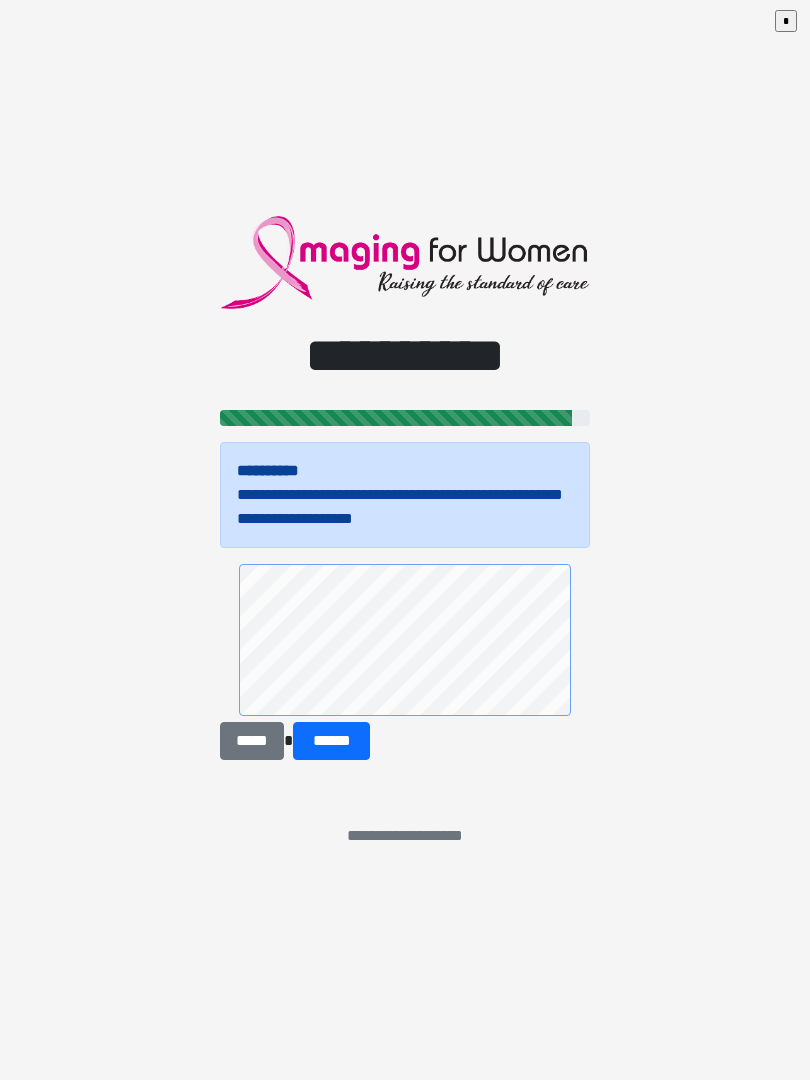 click on "******" at bounding box center (331, 741) 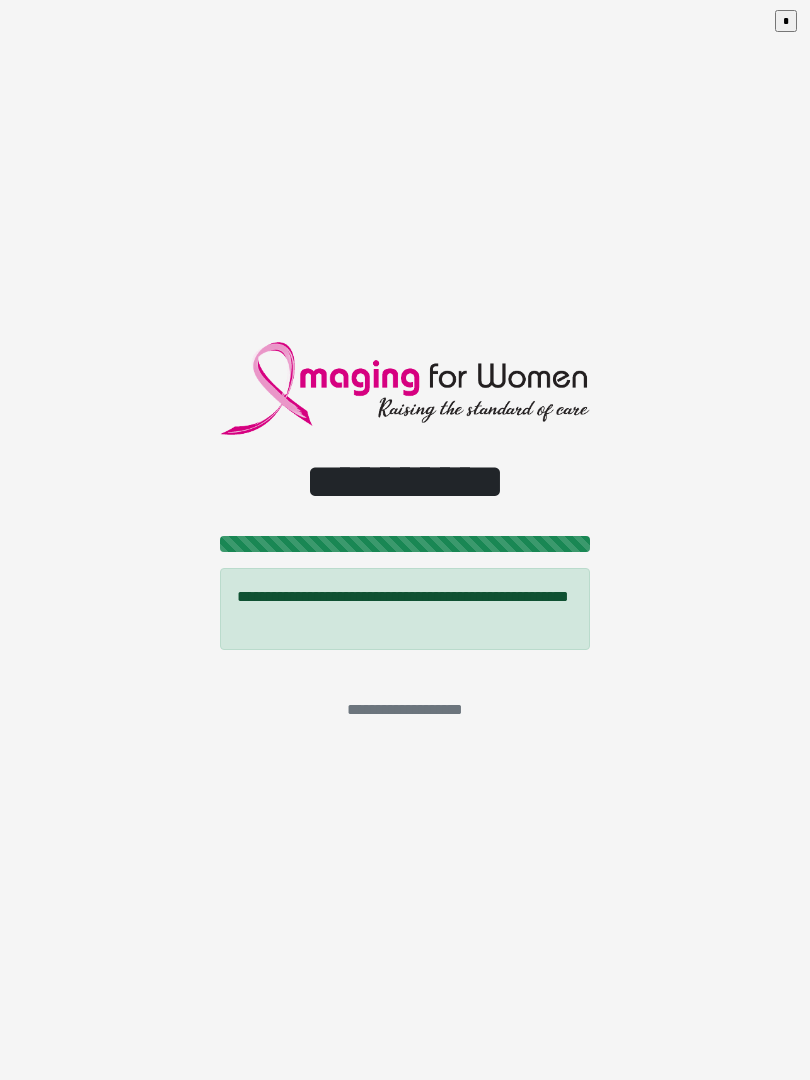 click on "**********" at bounding box center (405, 540) 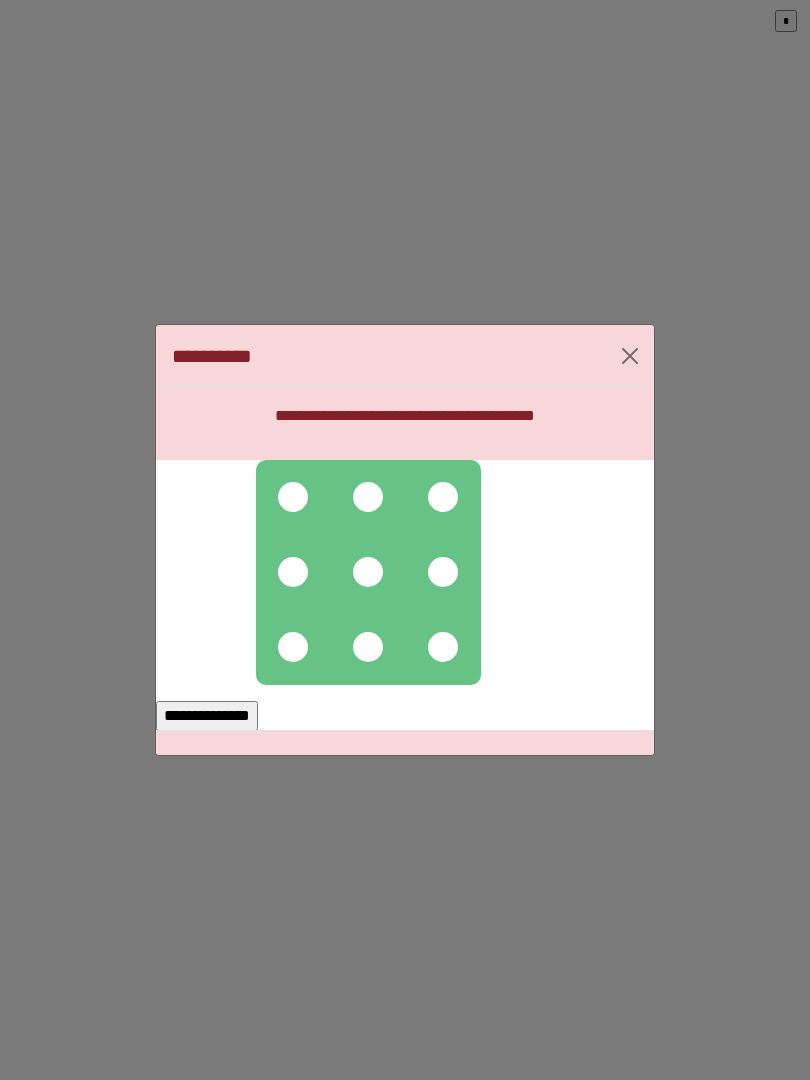 click at bounding box center [293, 497] 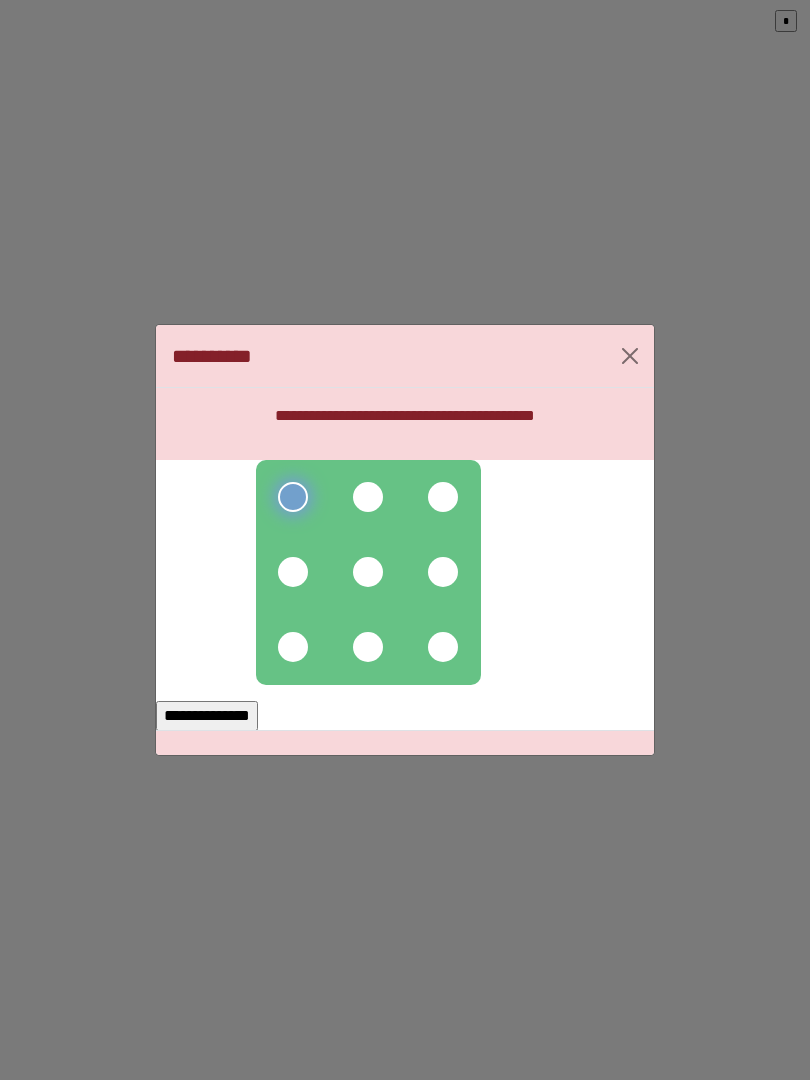 click at bounding box center (368, 497) 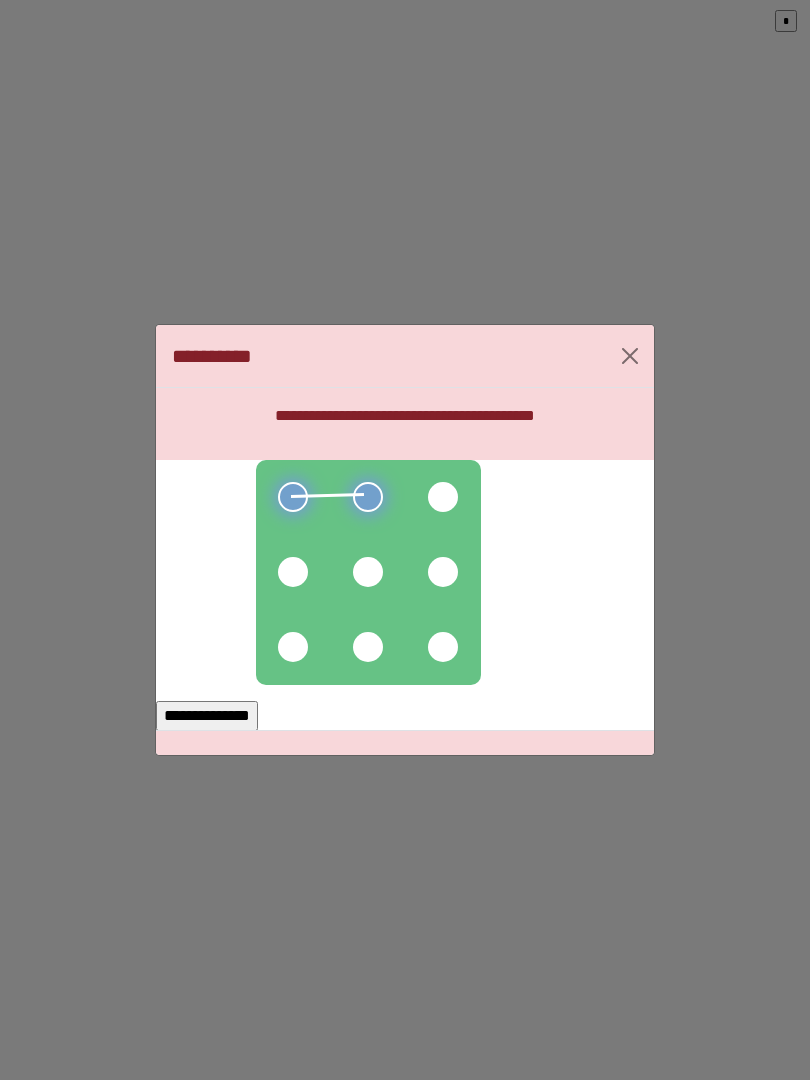 click at bounding box center [443, 497] 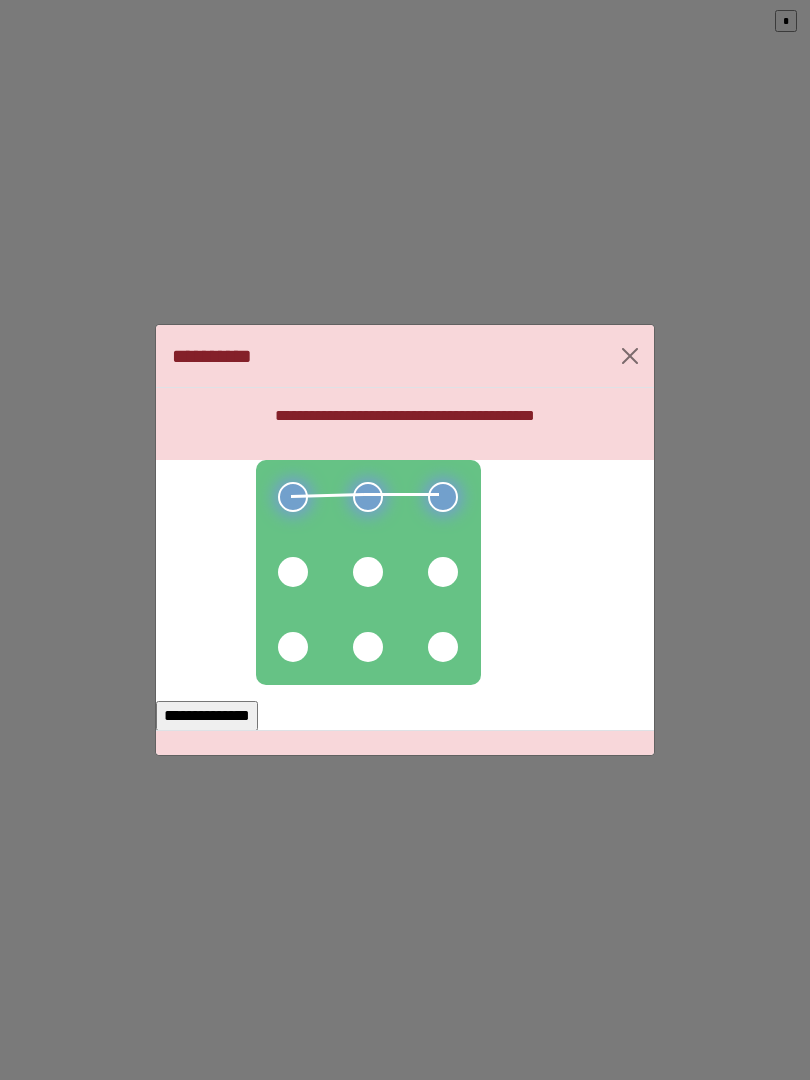 click at bounding box center [443, 572] 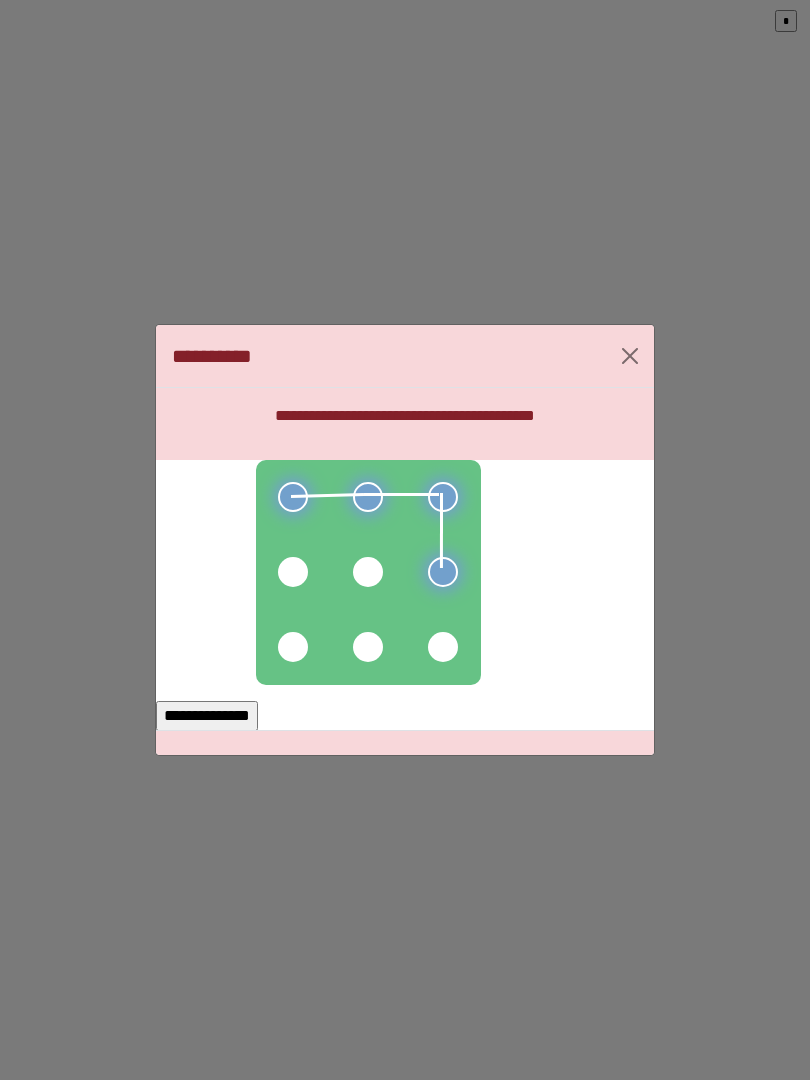 click at bounding box center (368, 572) 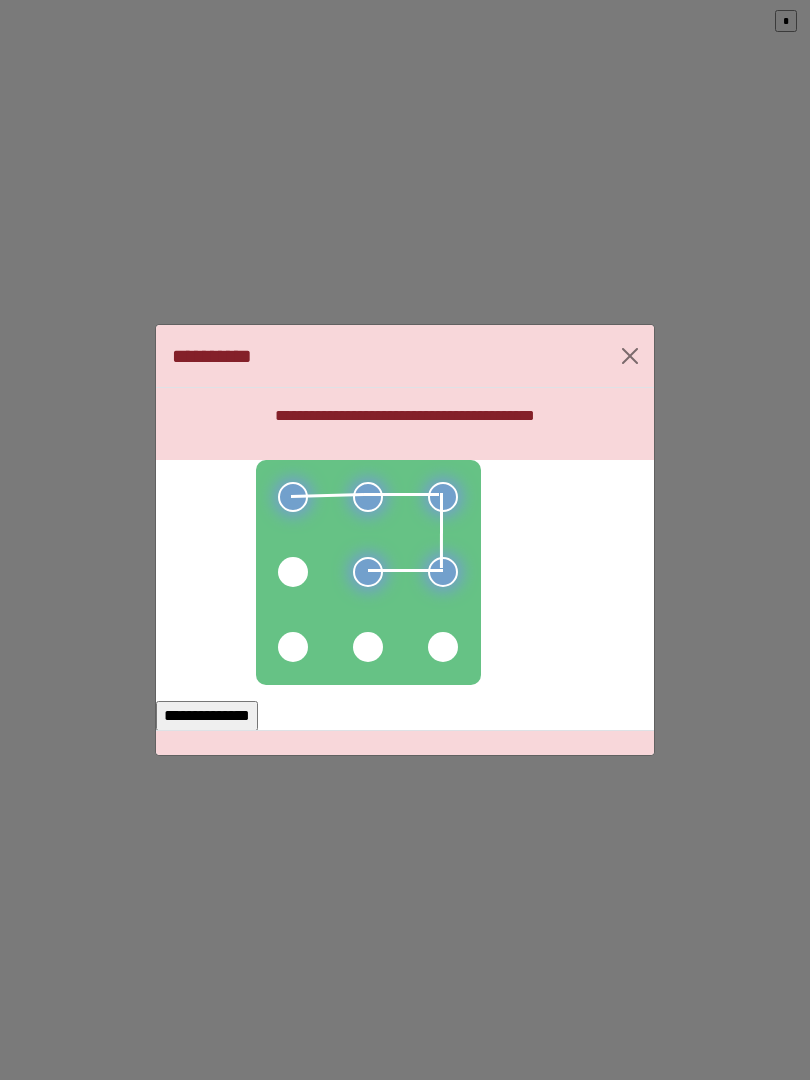 click at bounding box center (368, 572) 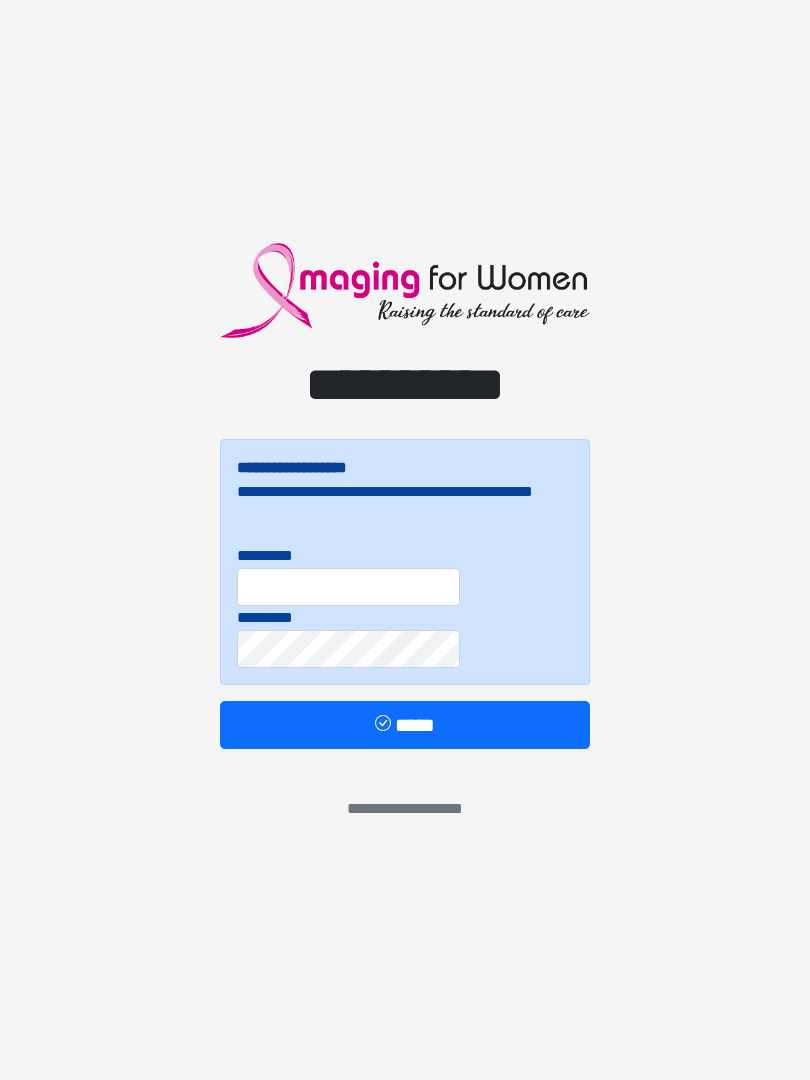 scroll, scrollTop: 0, scrollLeft: 0, axis: both 